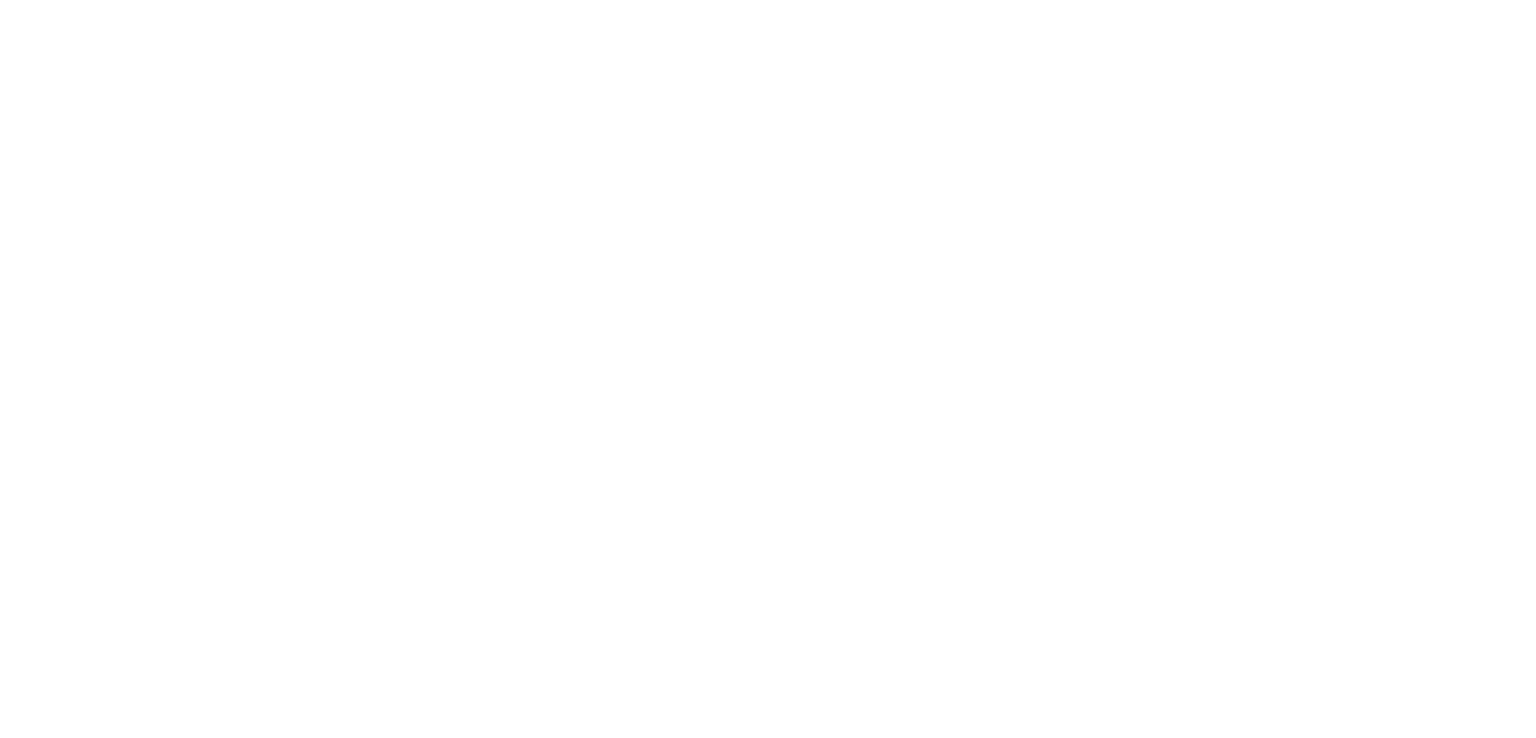 scroll, scrollTop: 0, scrollLeft: 0, axis: both 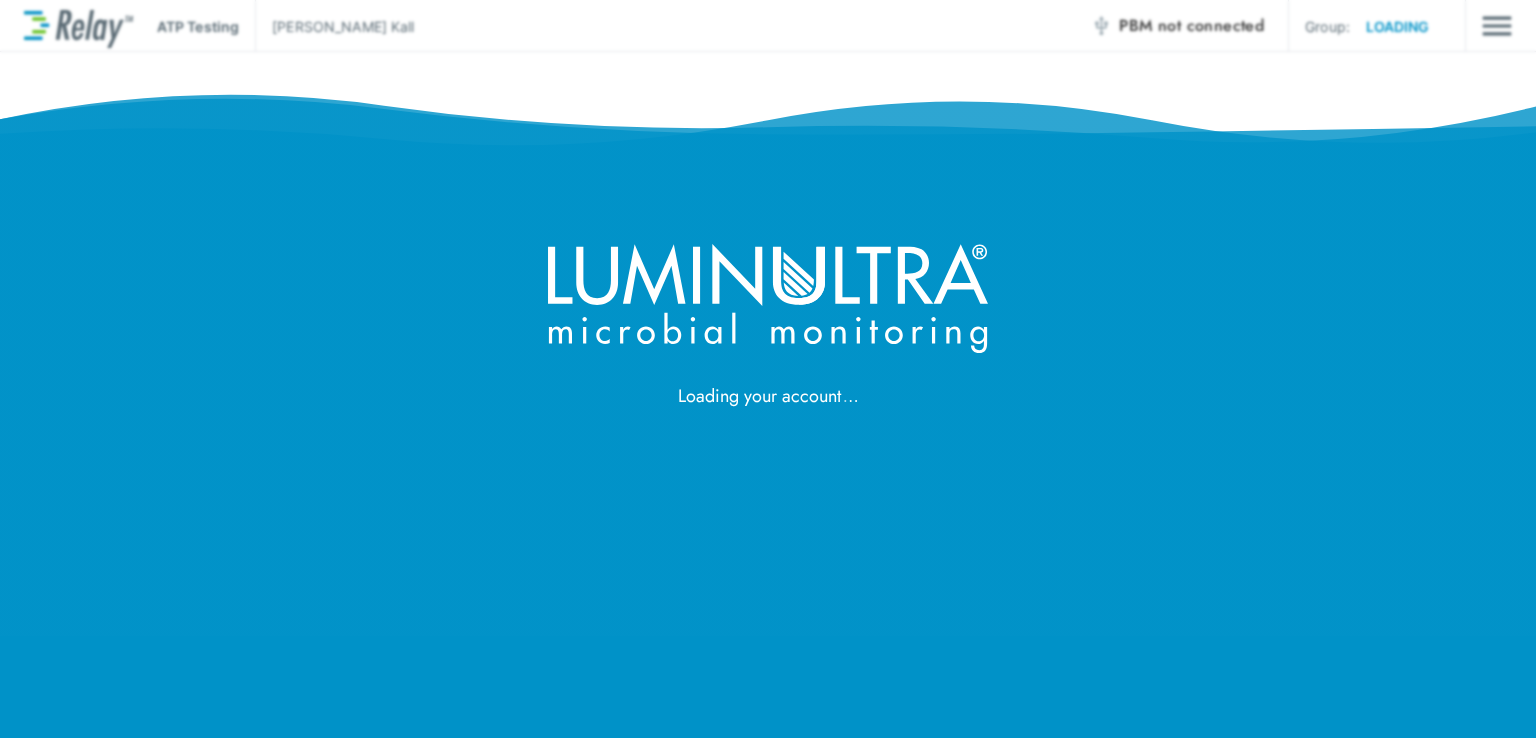 click on "Loading your account" at bounding box center [768, 327] 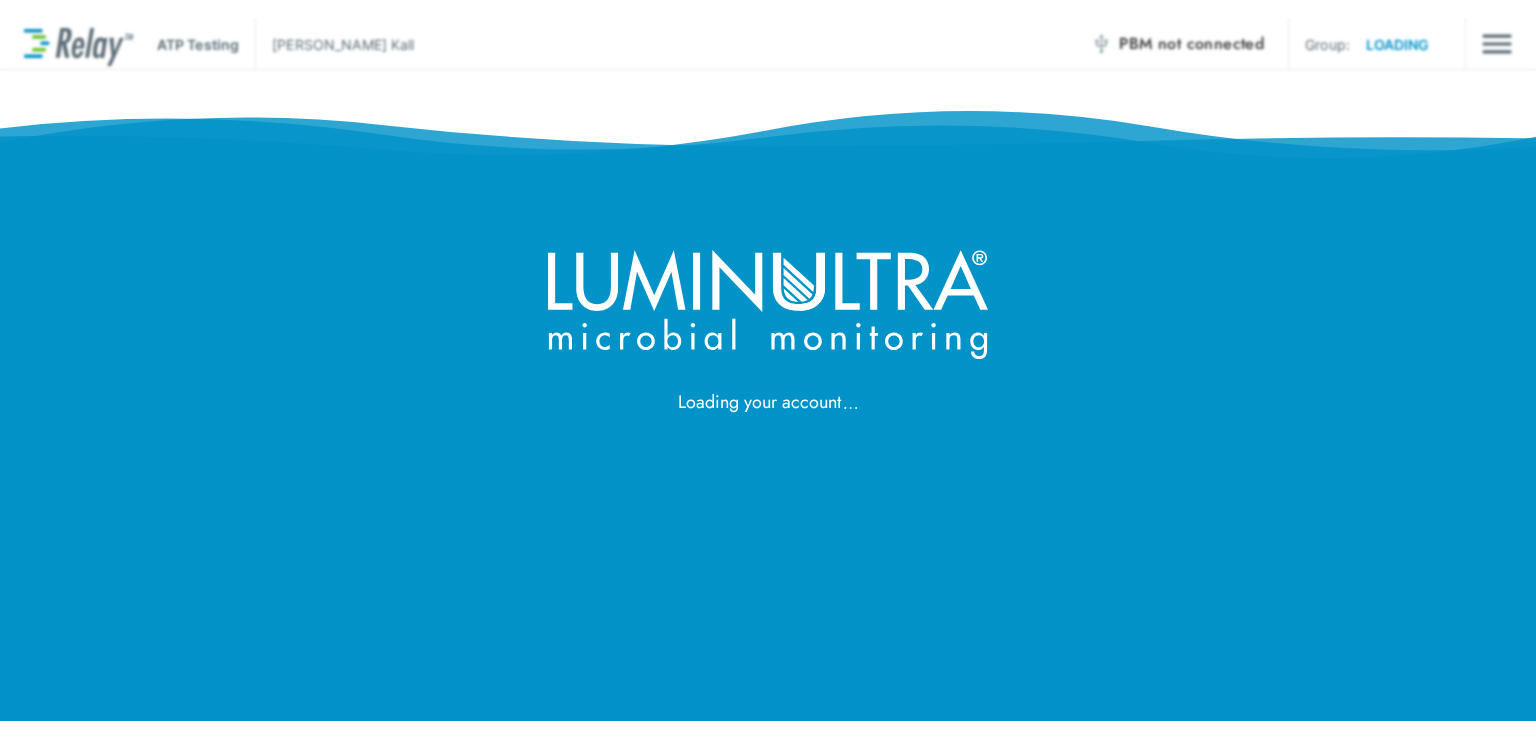 scroll, scrollTop: 0, scrollLeft: 0, axis: both 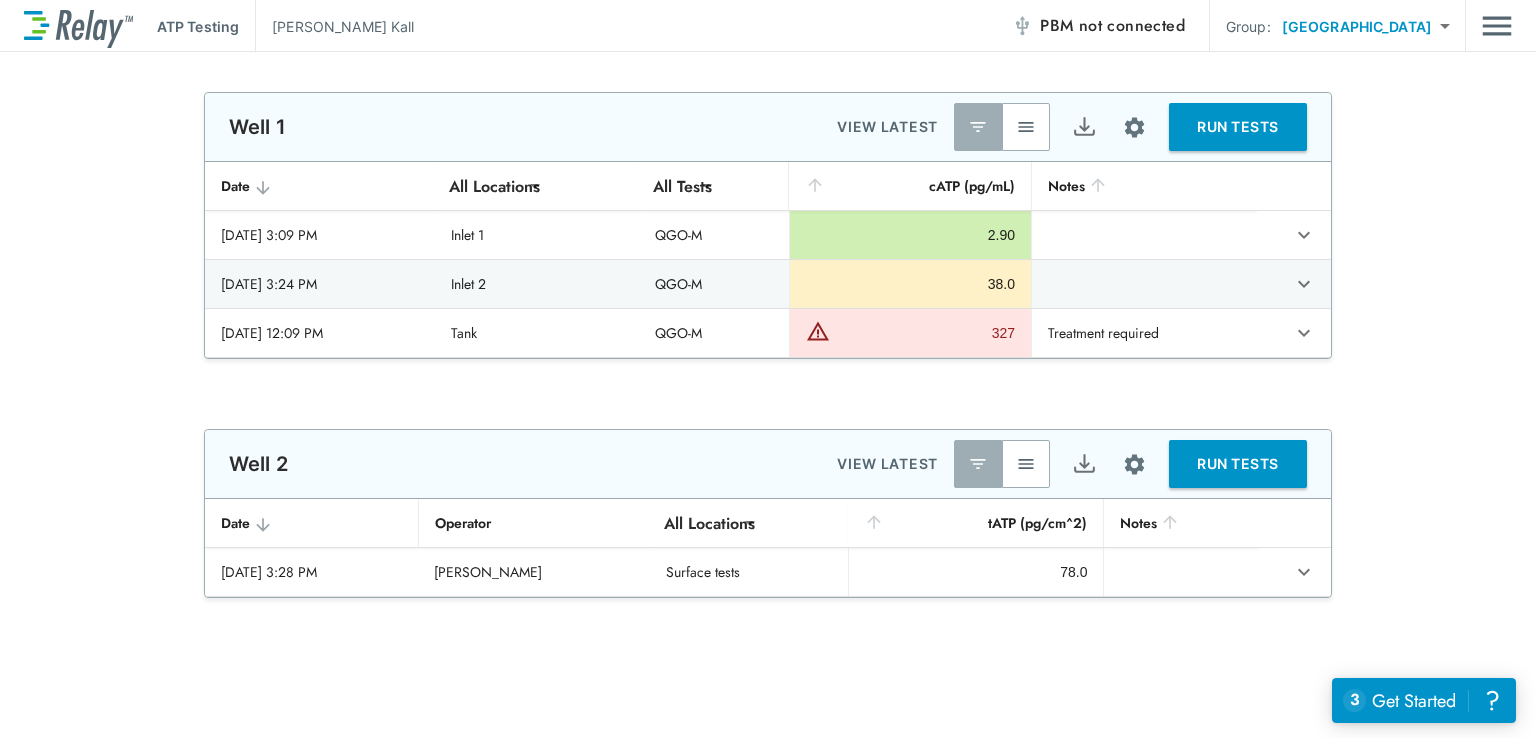 type on "**********" 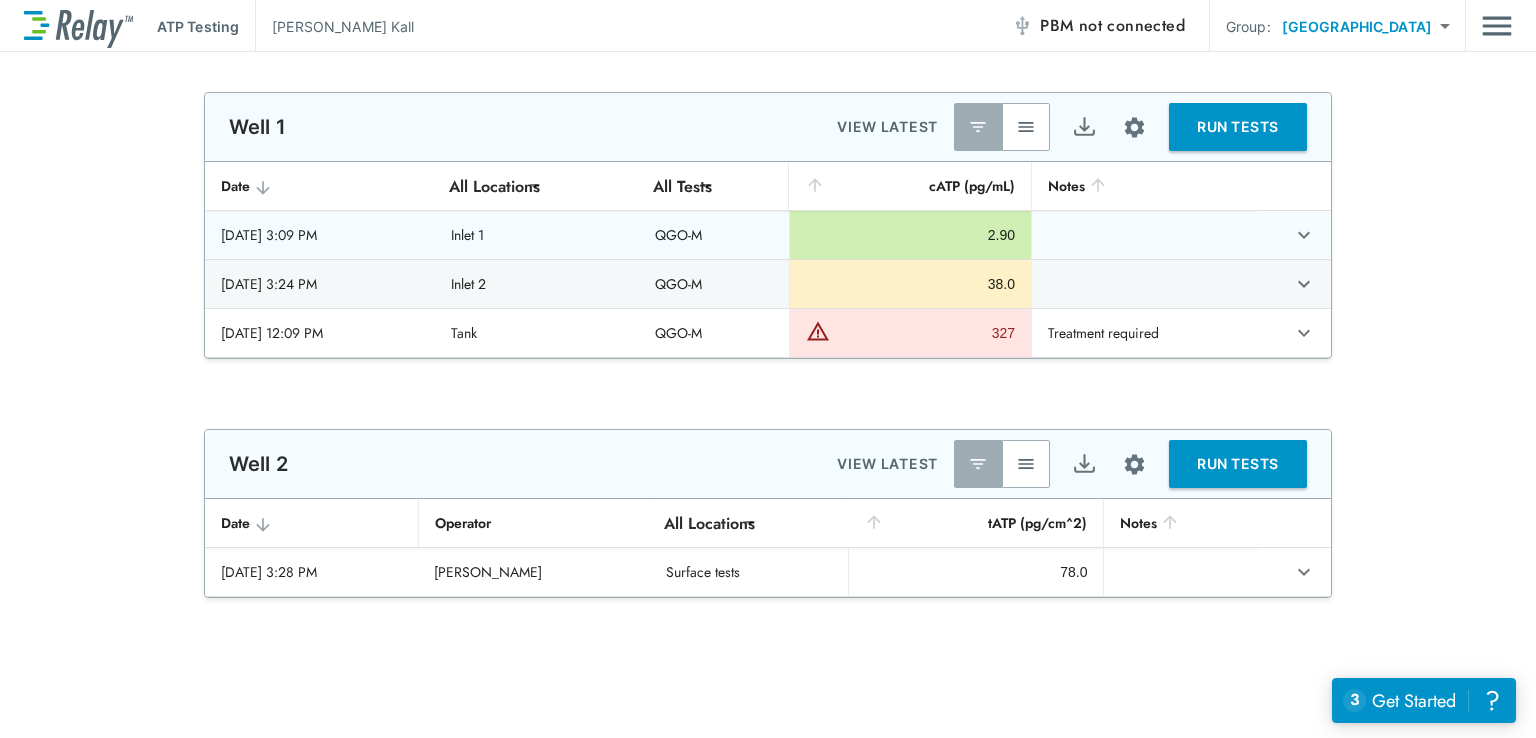 scroll, scrollTop: 0, scrollLeft: 0, axis: both 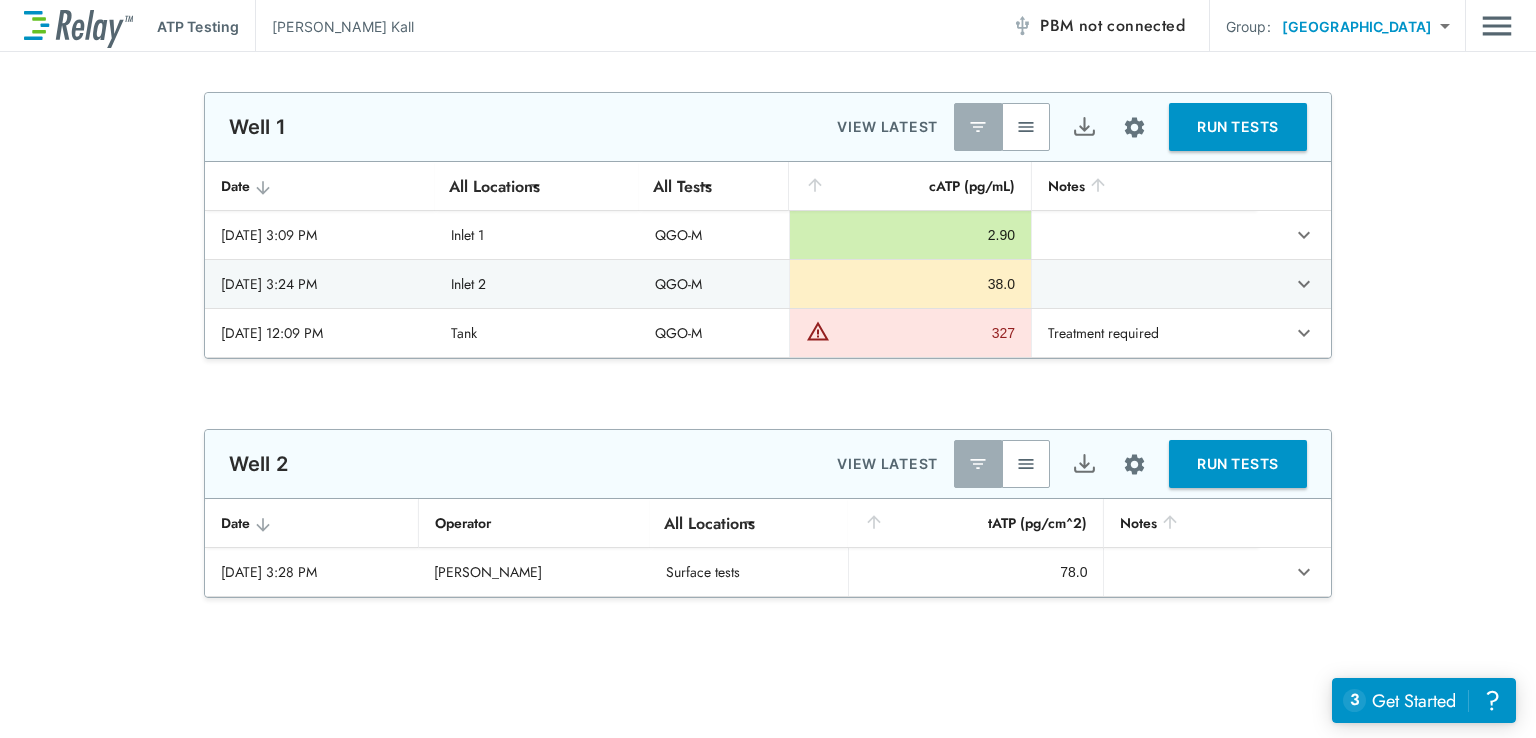 click on "**********" at bounding box center (768, 369) 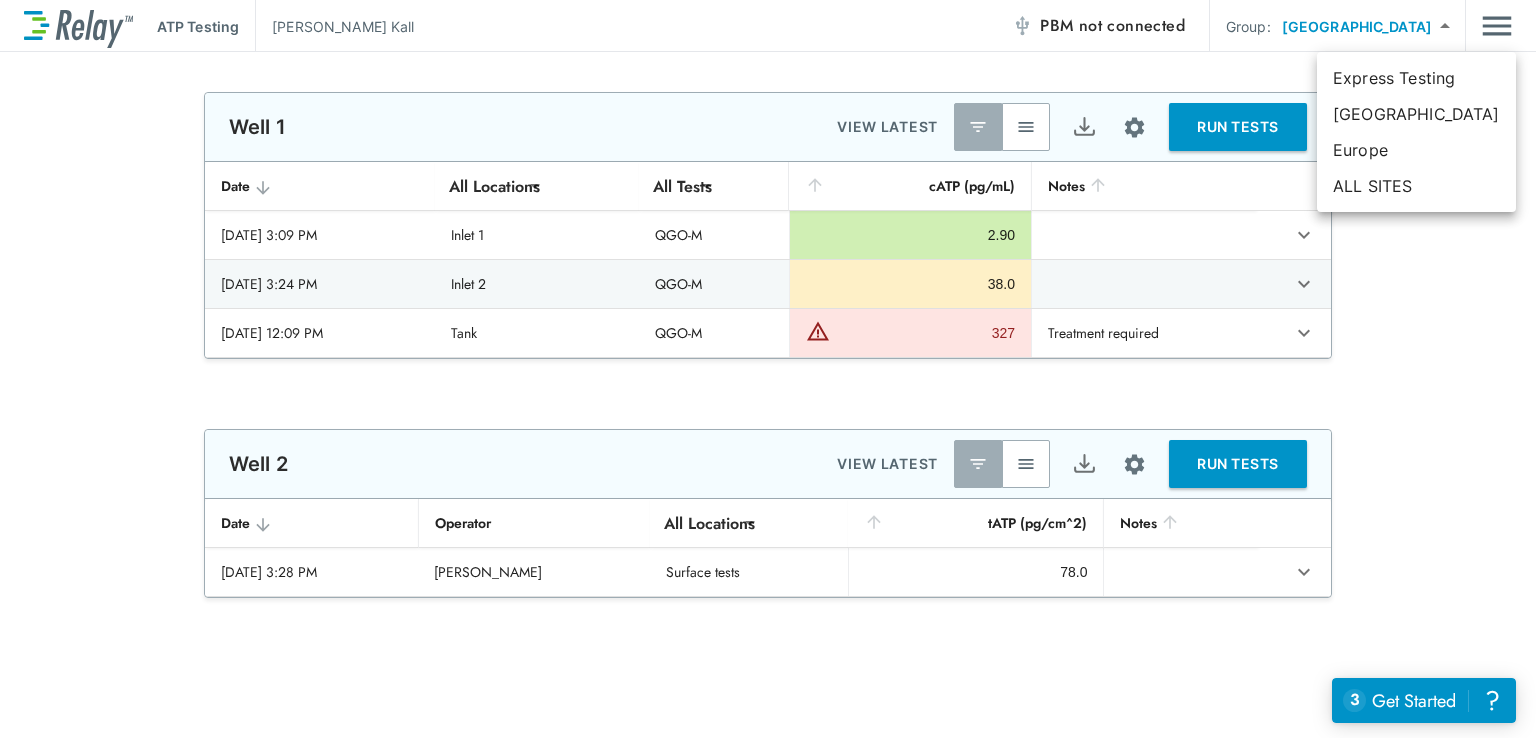 click at bounding box center [768, 369] 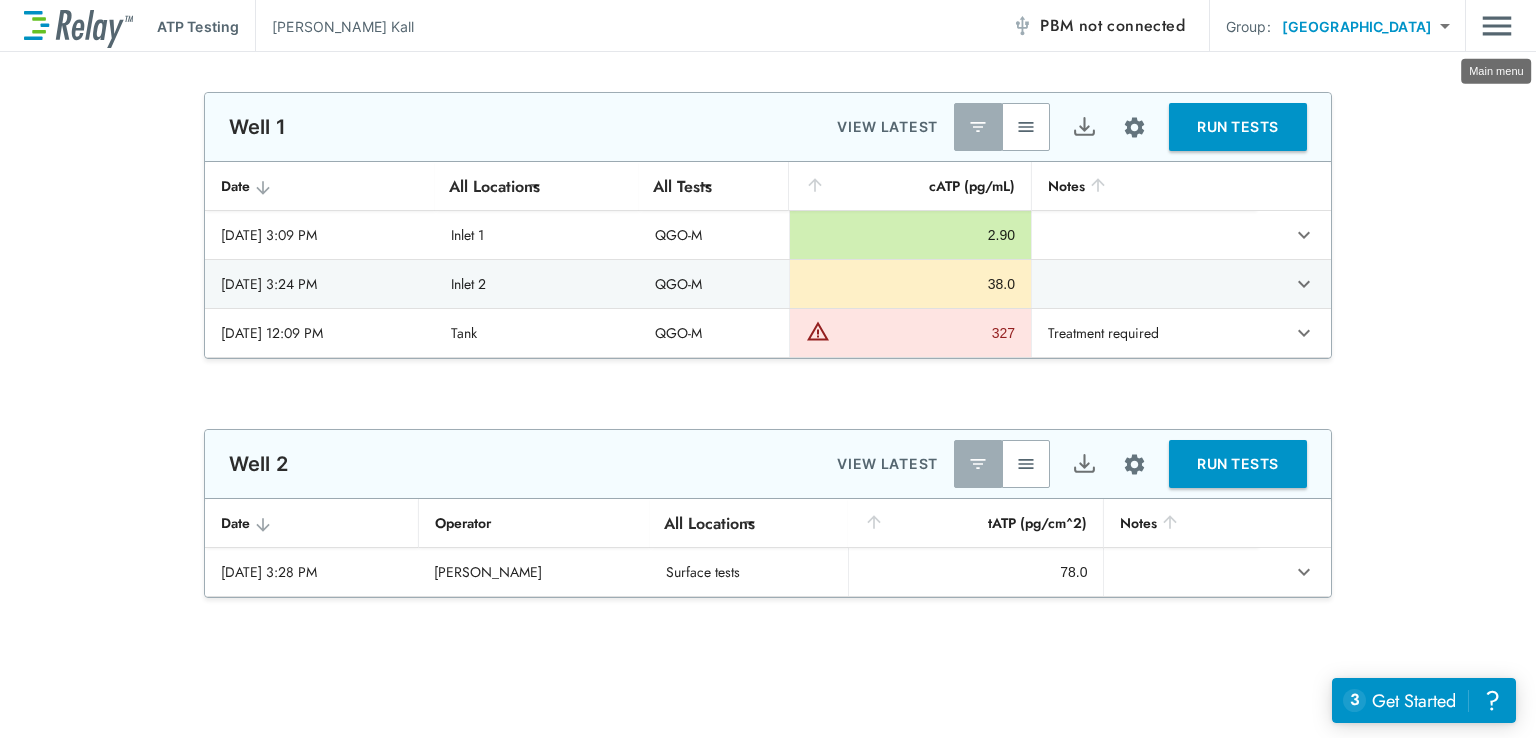 click at bounding box center [1497, 26] 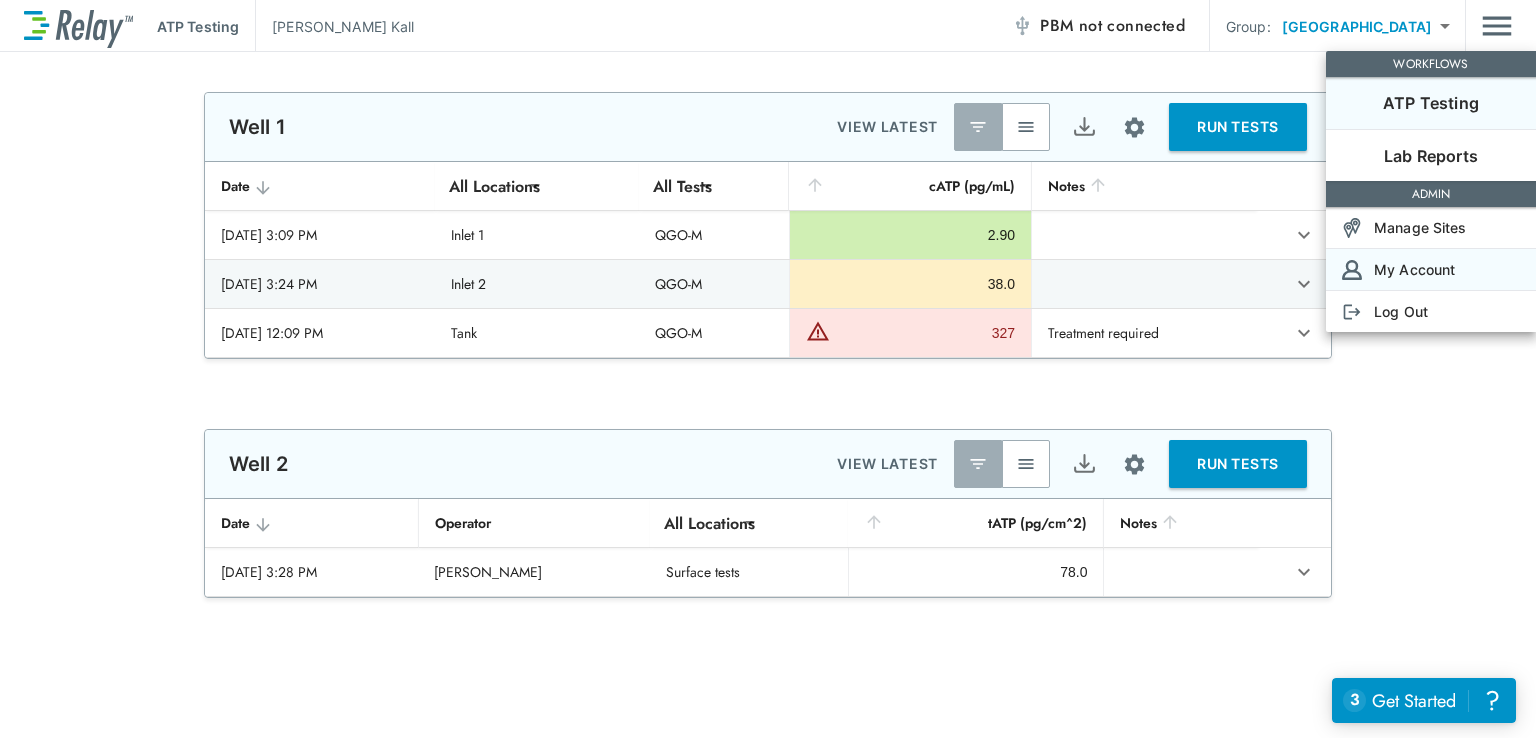 click on "My Account" at bounding box center (1414, 269) 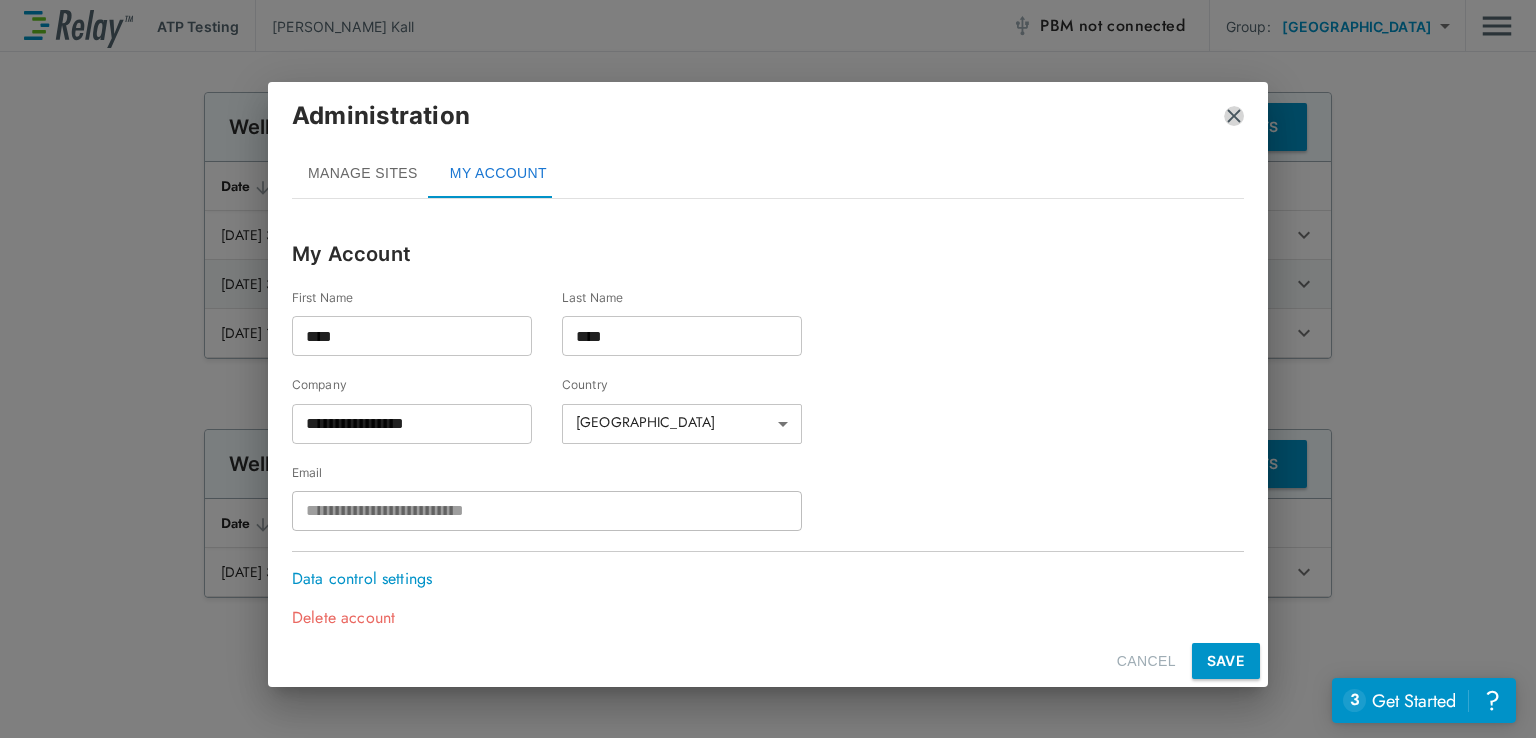 click at bounding box center [1234, 116] 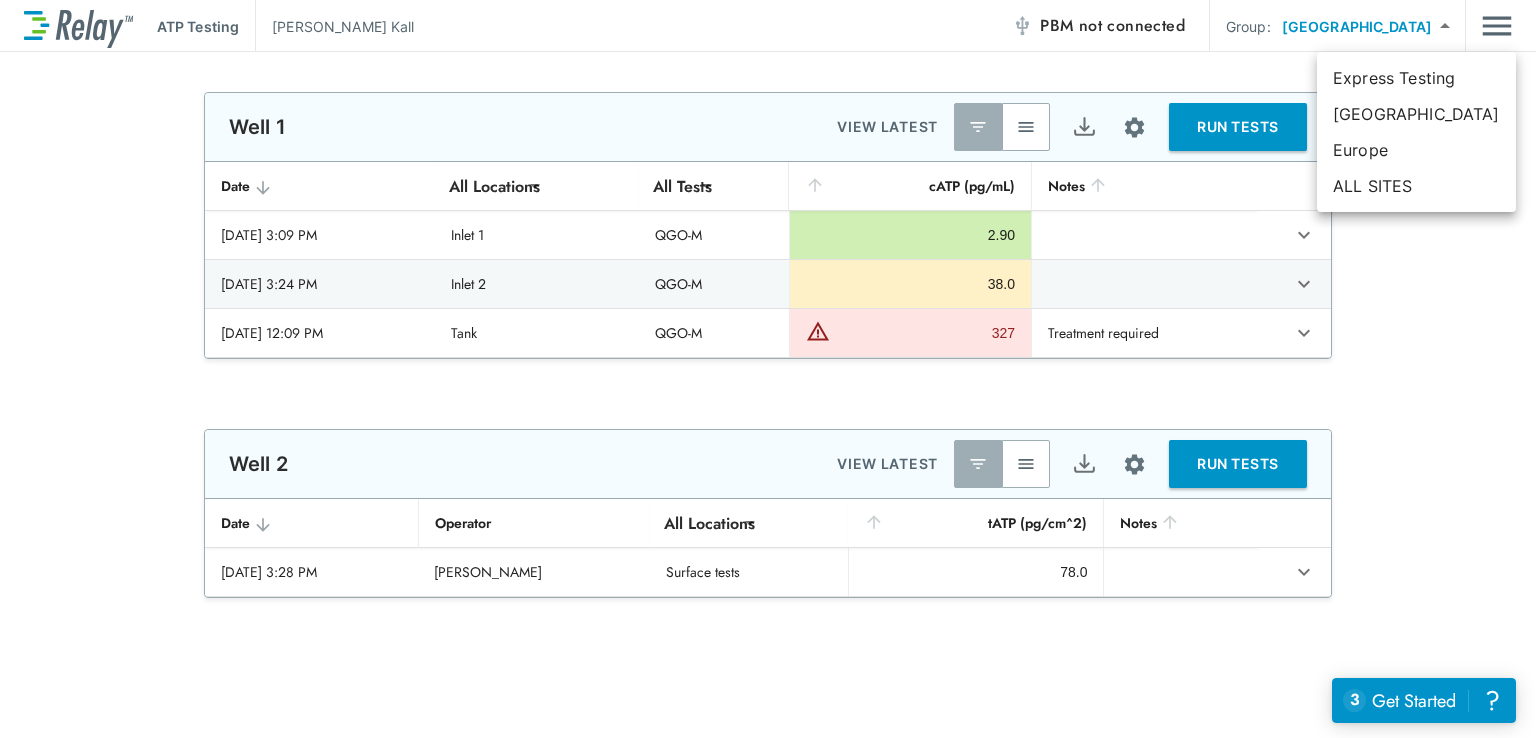 click on "**********" at bounding box center [768, 369] 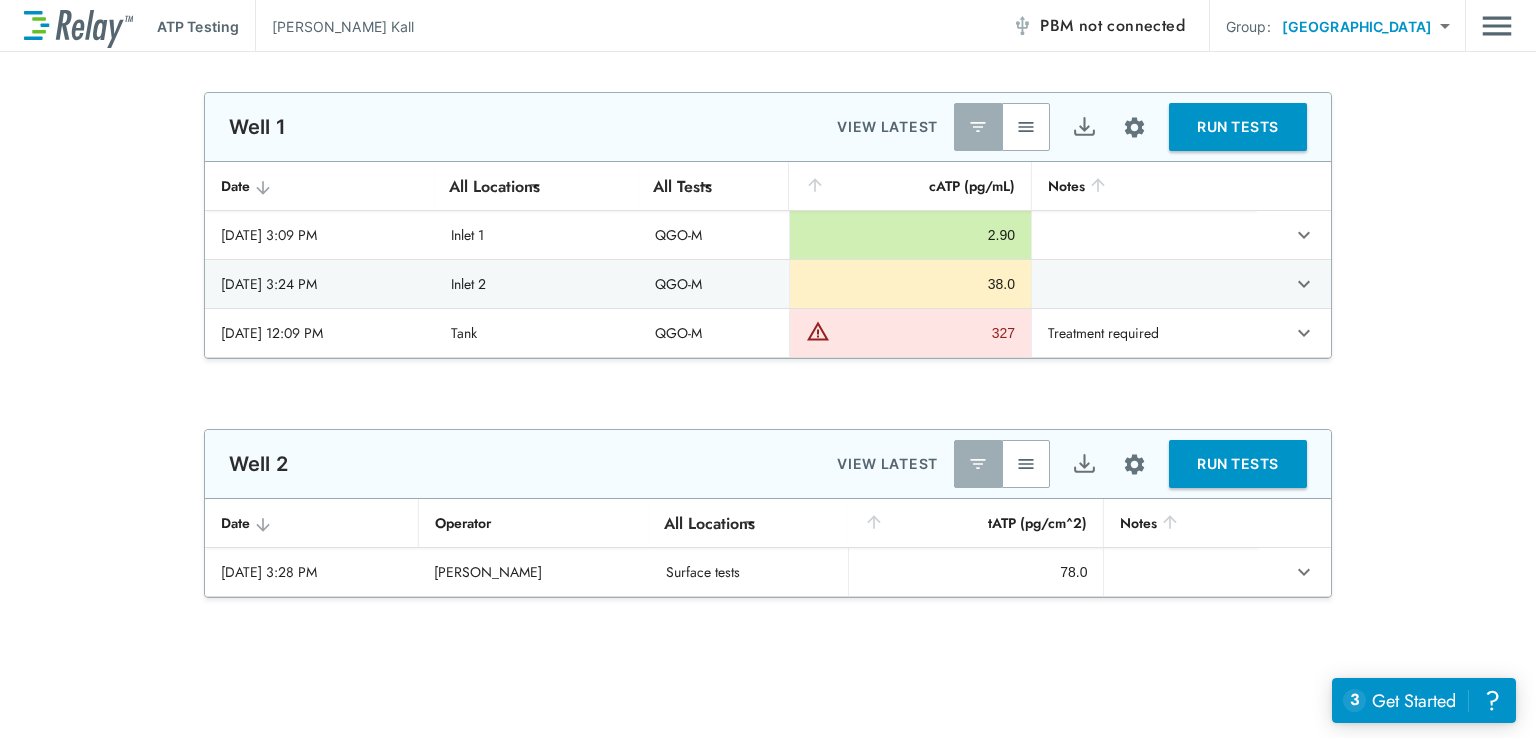 click at bounding box center (1026, 127) 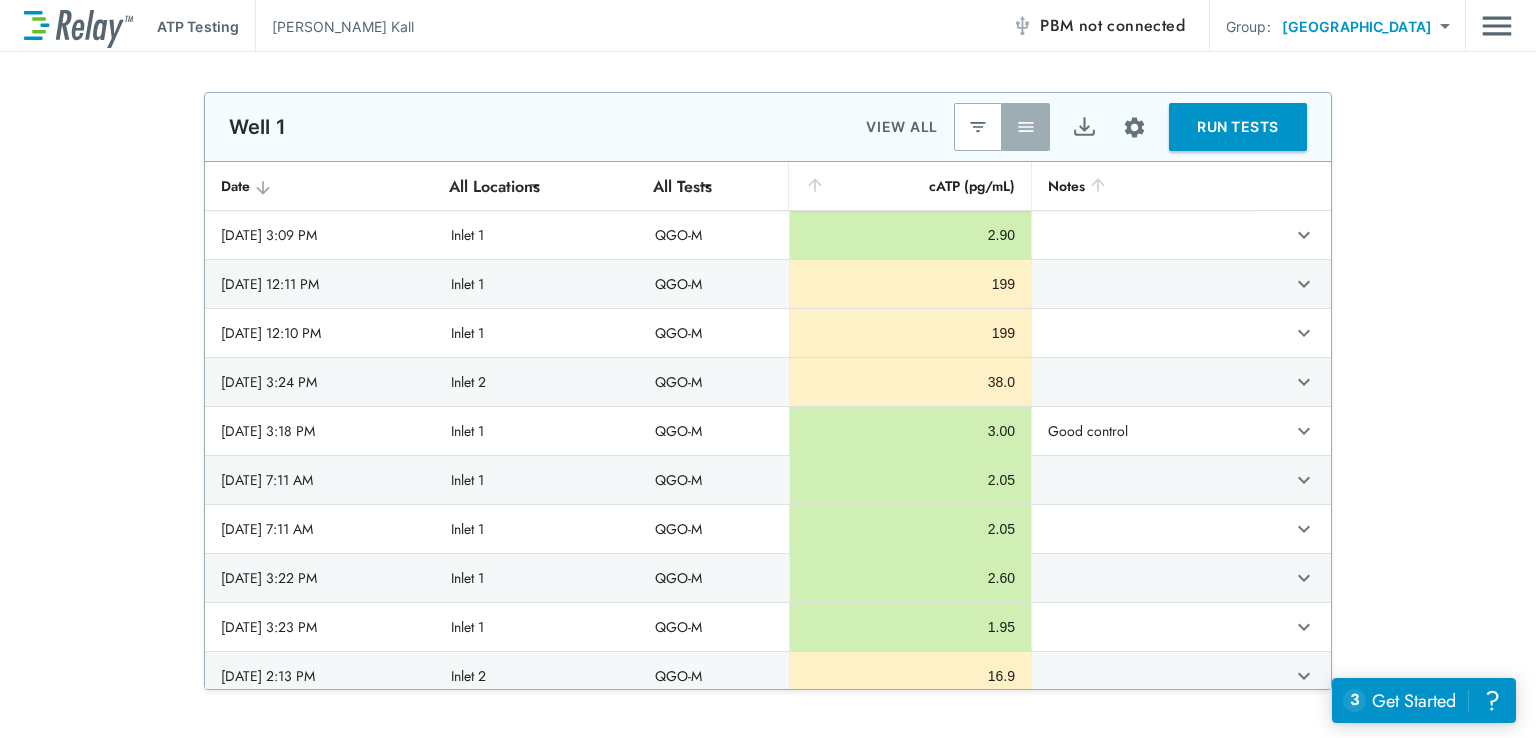 click at bounding box center [978, 127] 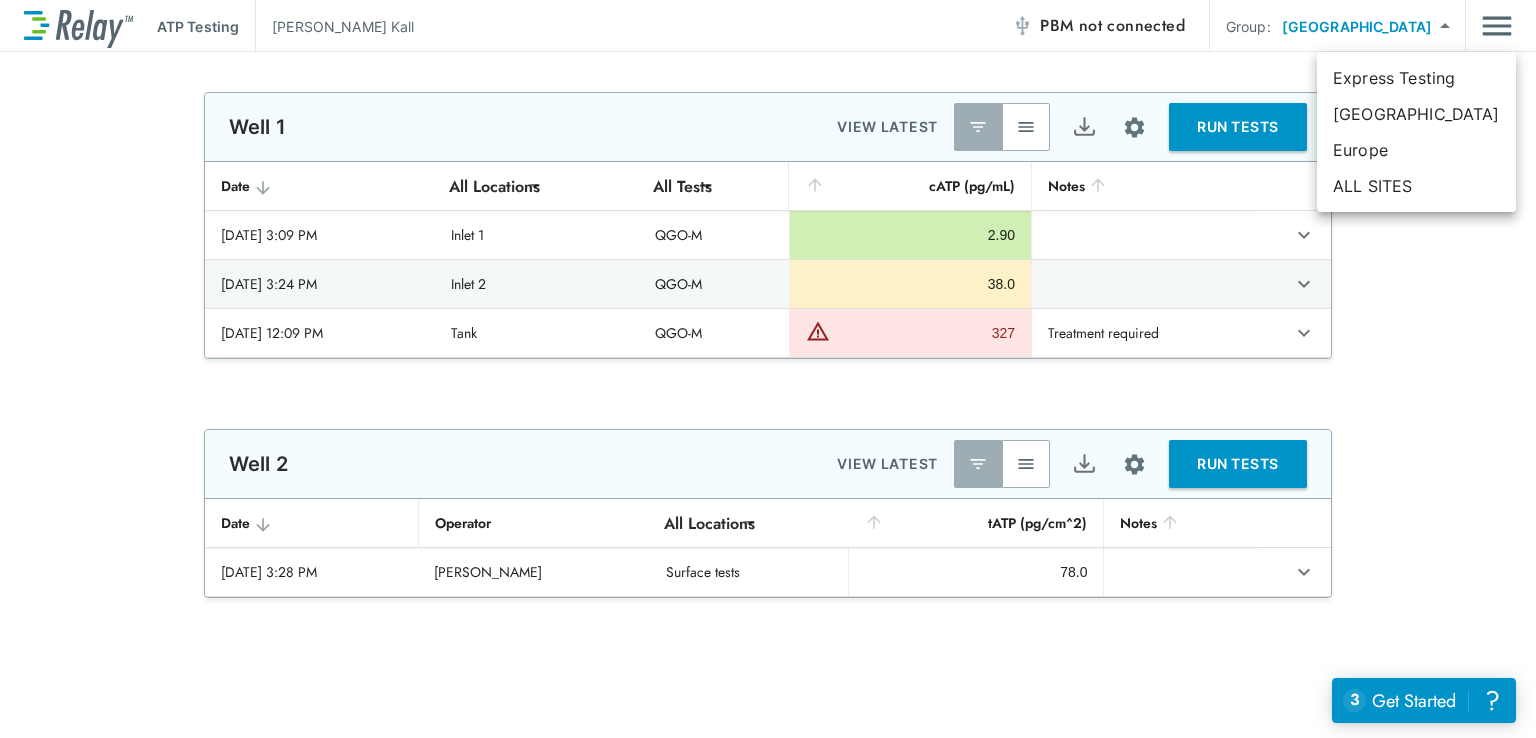 click on "**********" at bounding box center (768, 369) 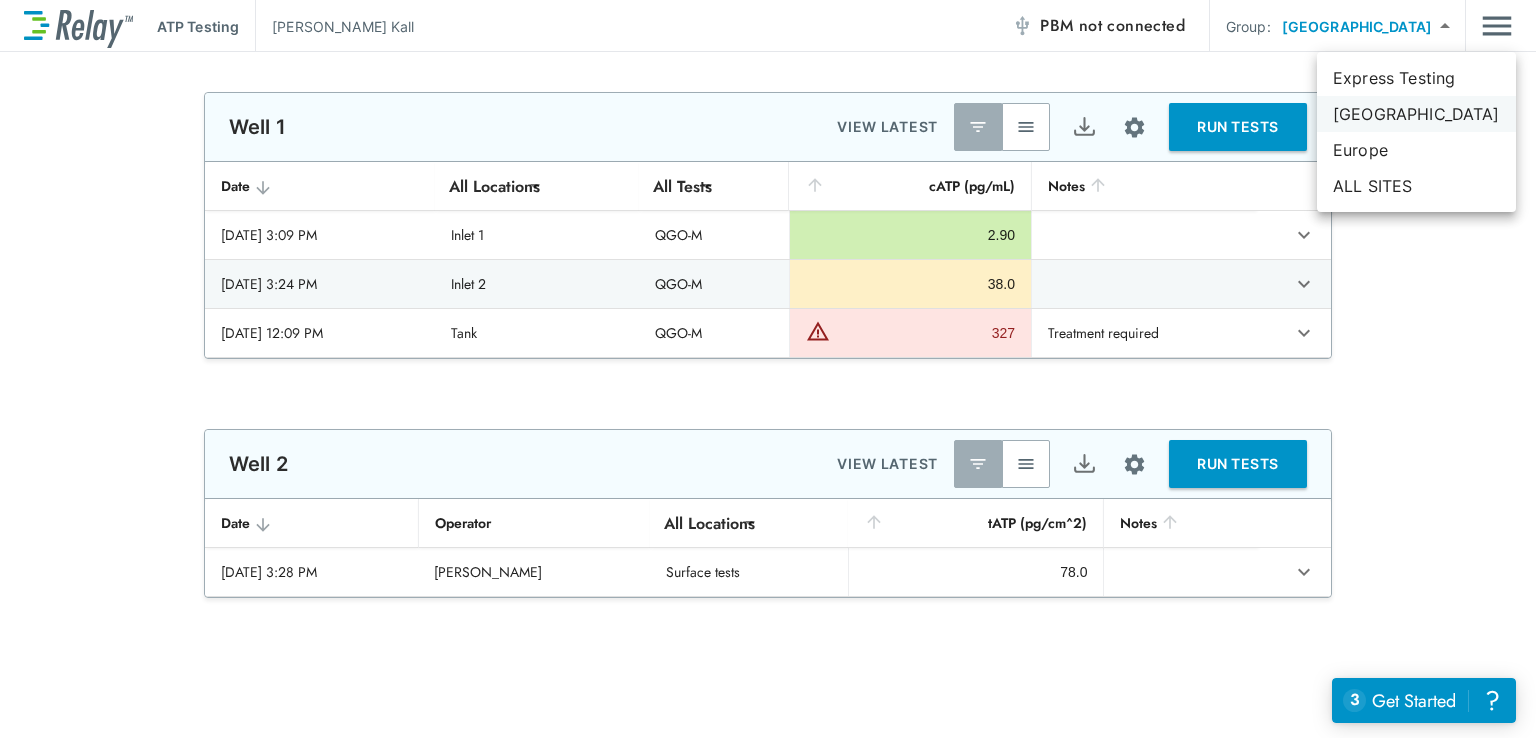 click on "[GEOGRAPHIC_DATA]" at bounding box center [1416, 114] 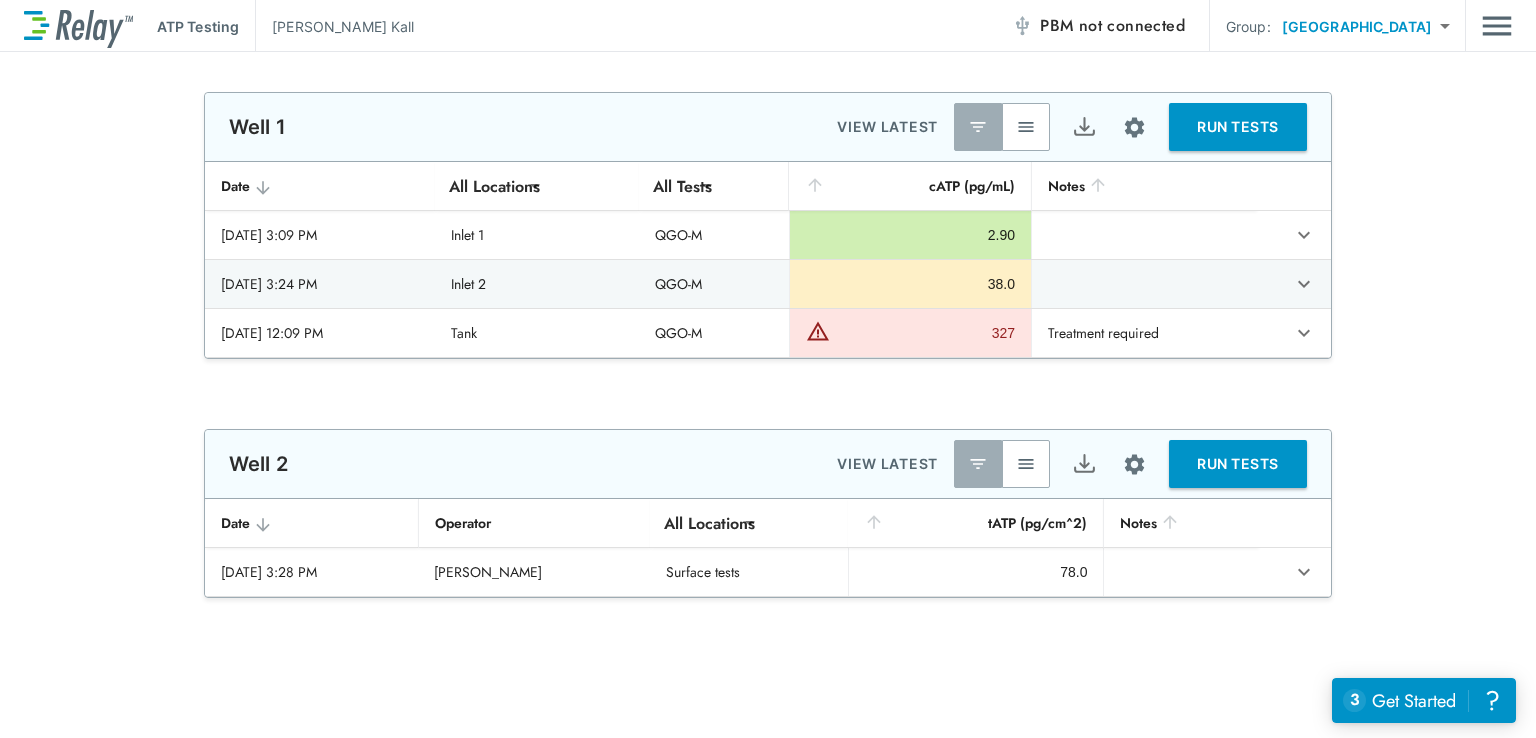 click on "**********" at bounding box center [768, 369] 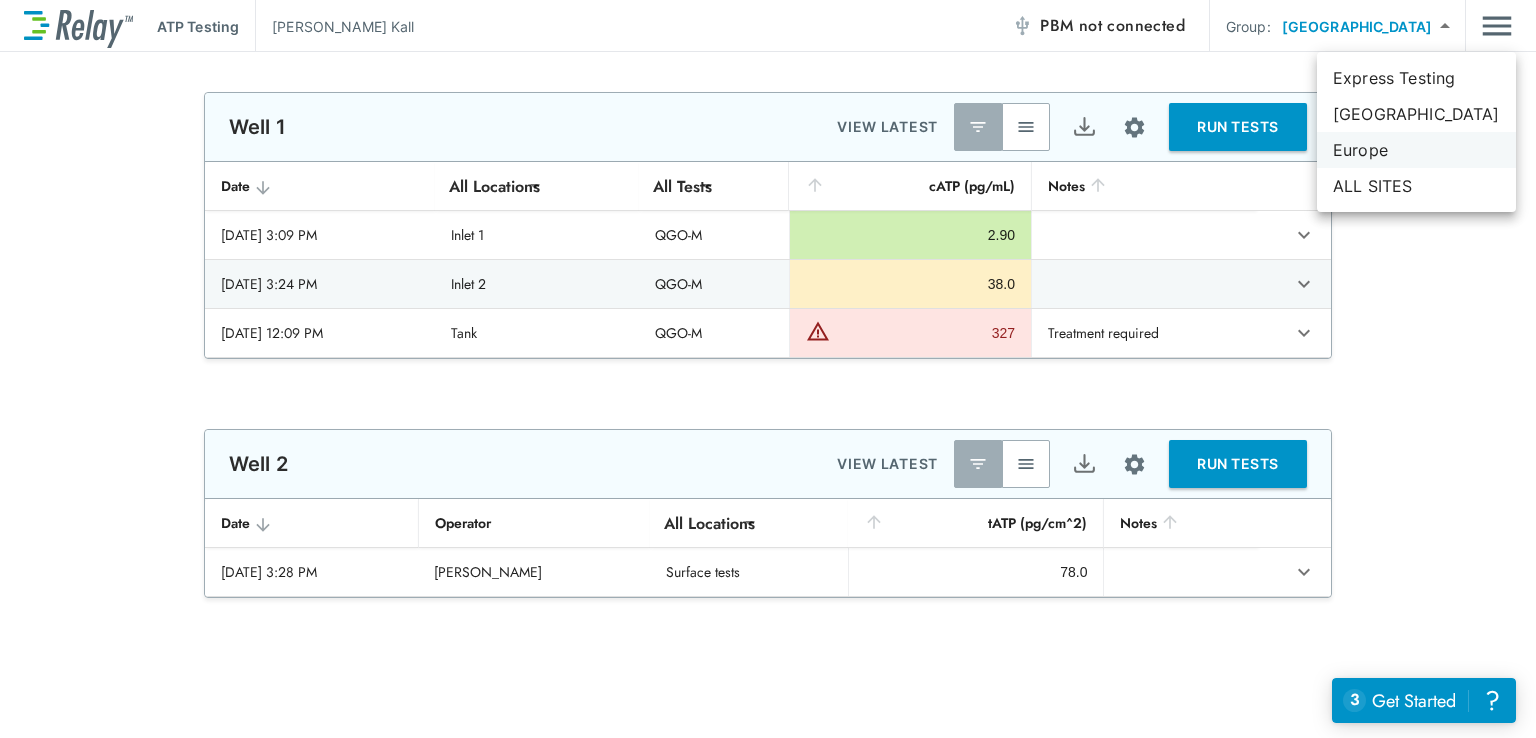 click on "Europe" at bounding box center [1416, 150] 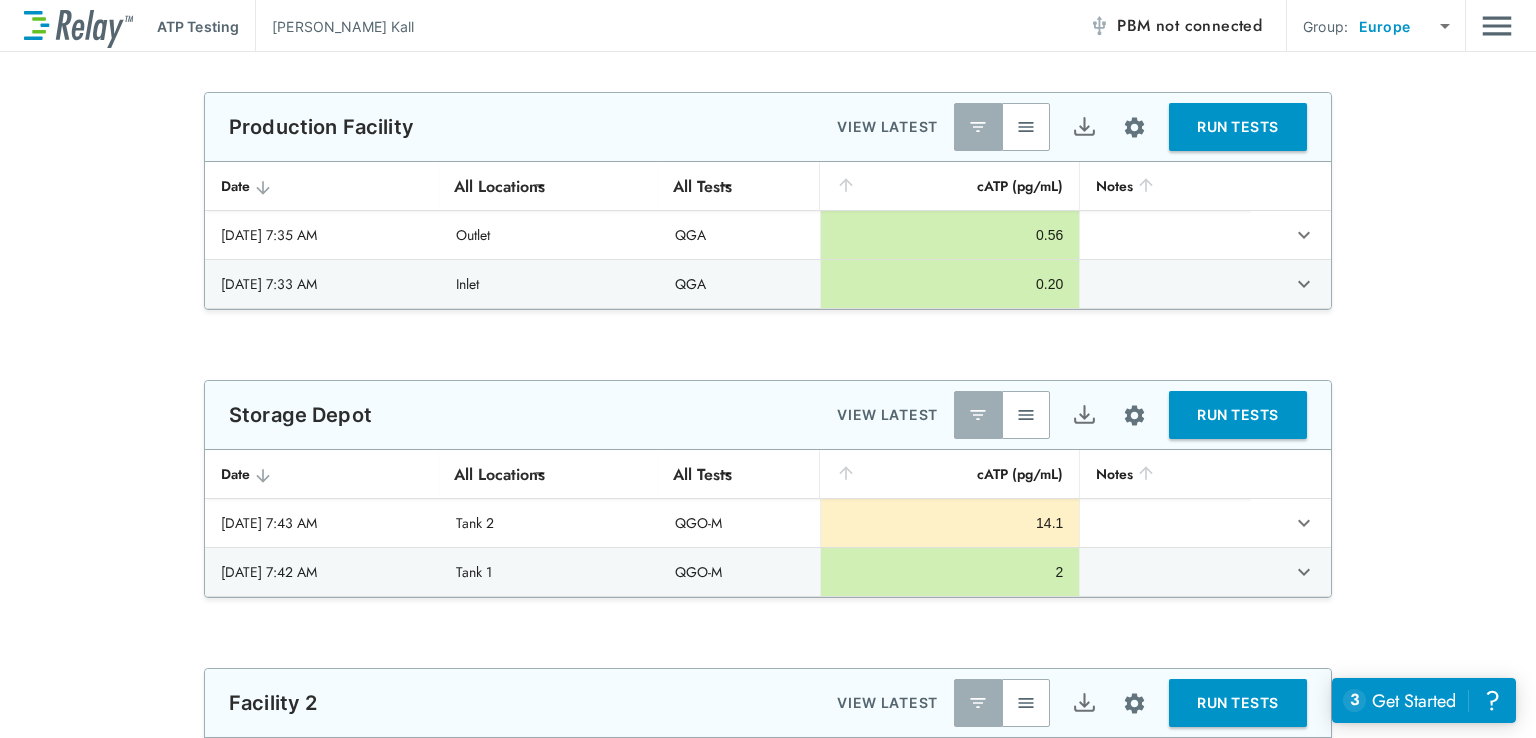 type on "*****" 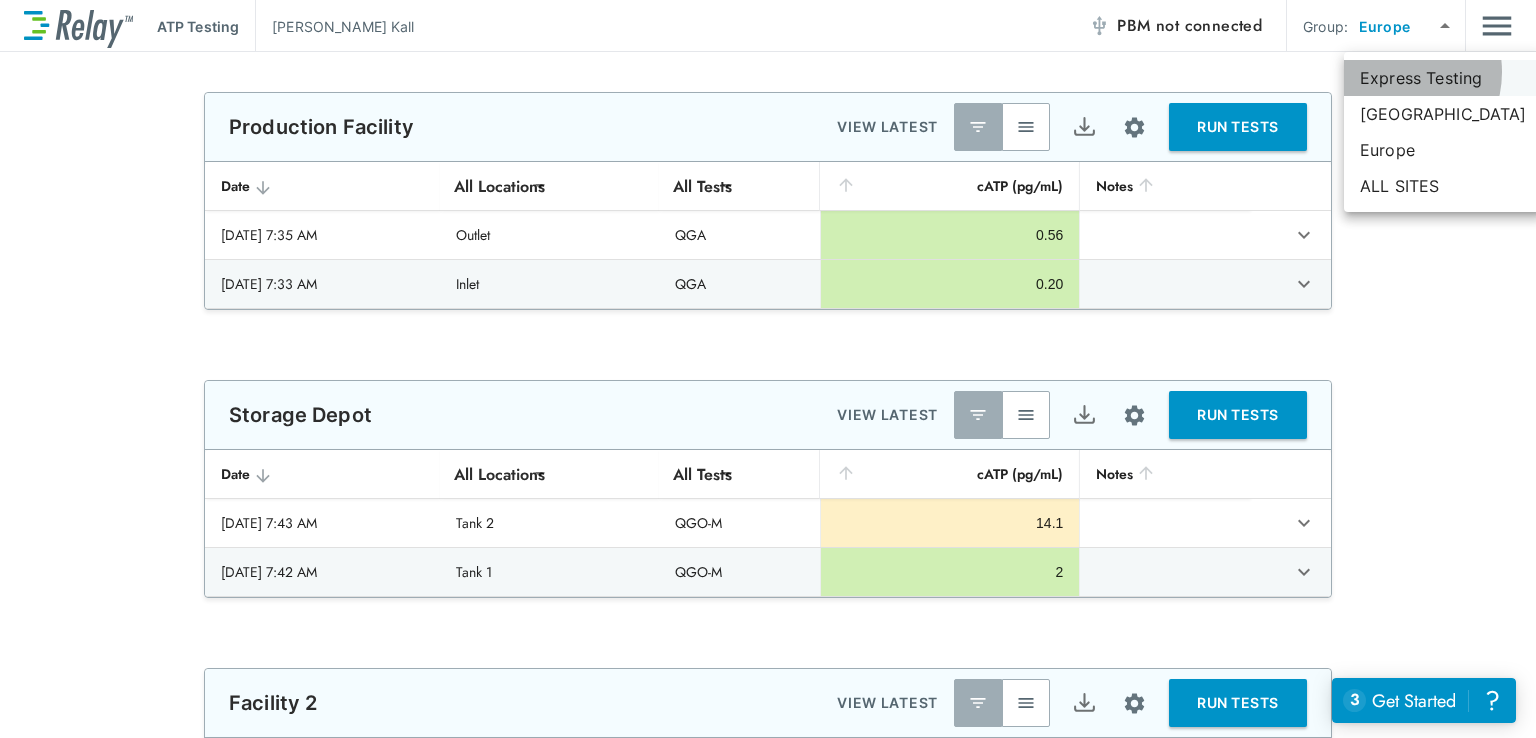 click on "Express Testing" at bounding box center (1443, 78) 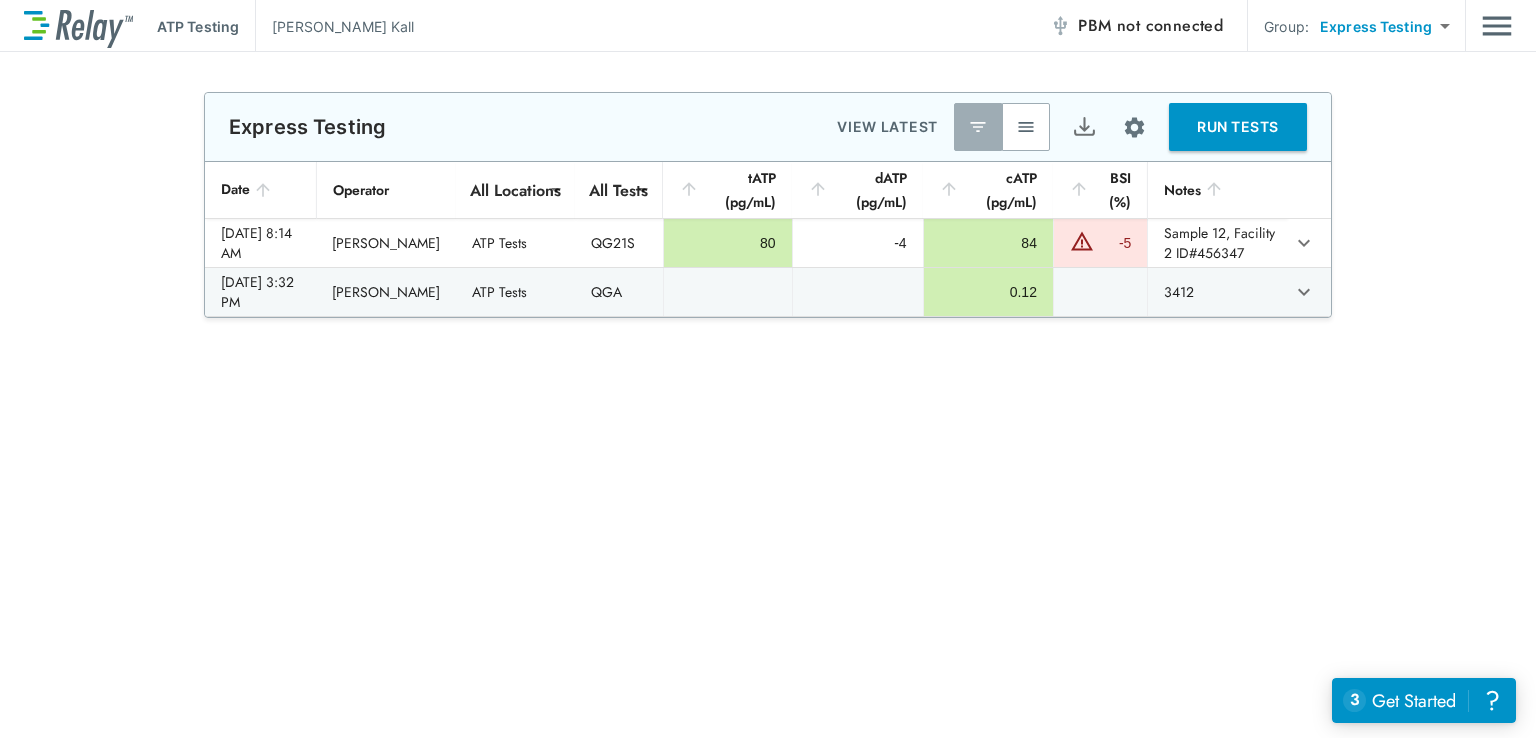 type on "*********" 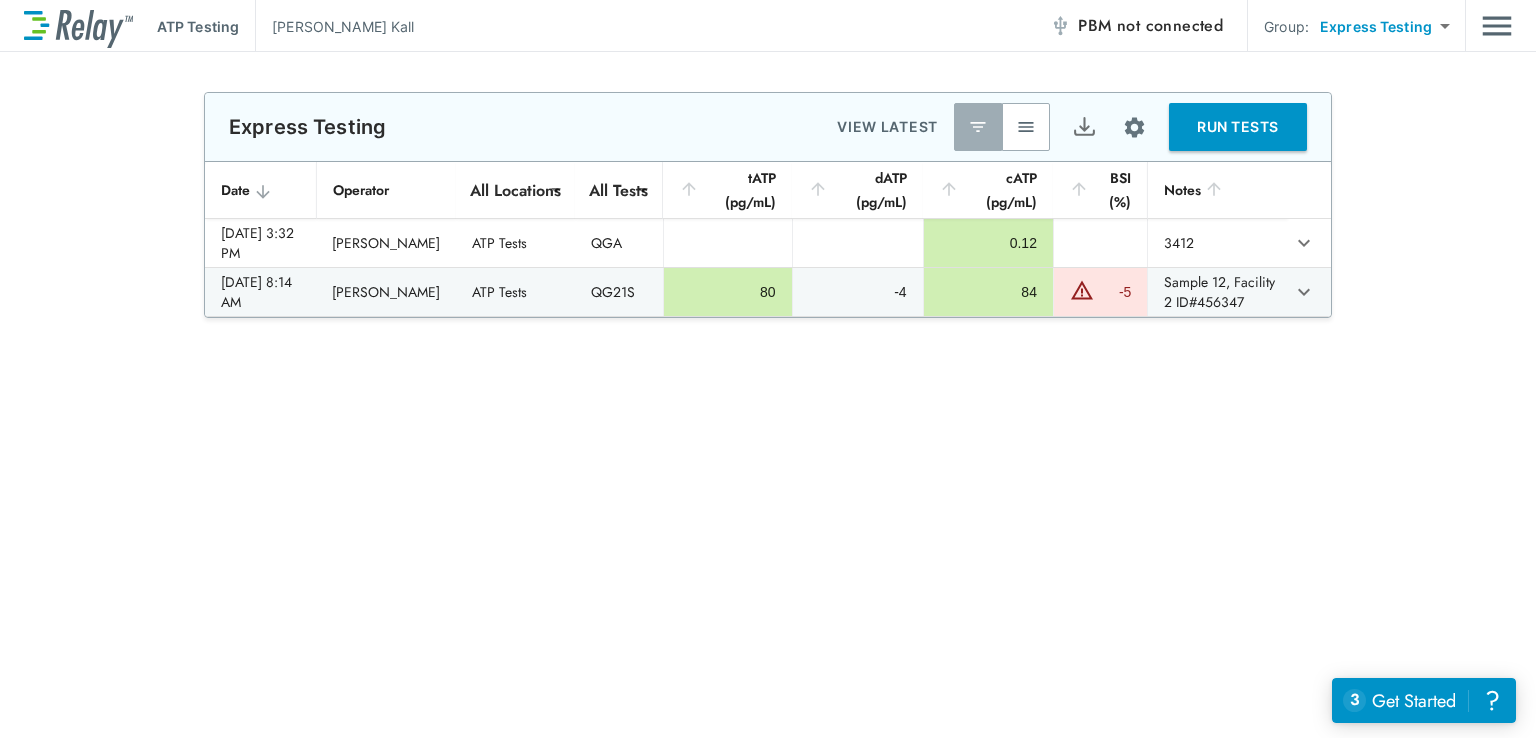 click on "**********" at bounding box center [768, 369] 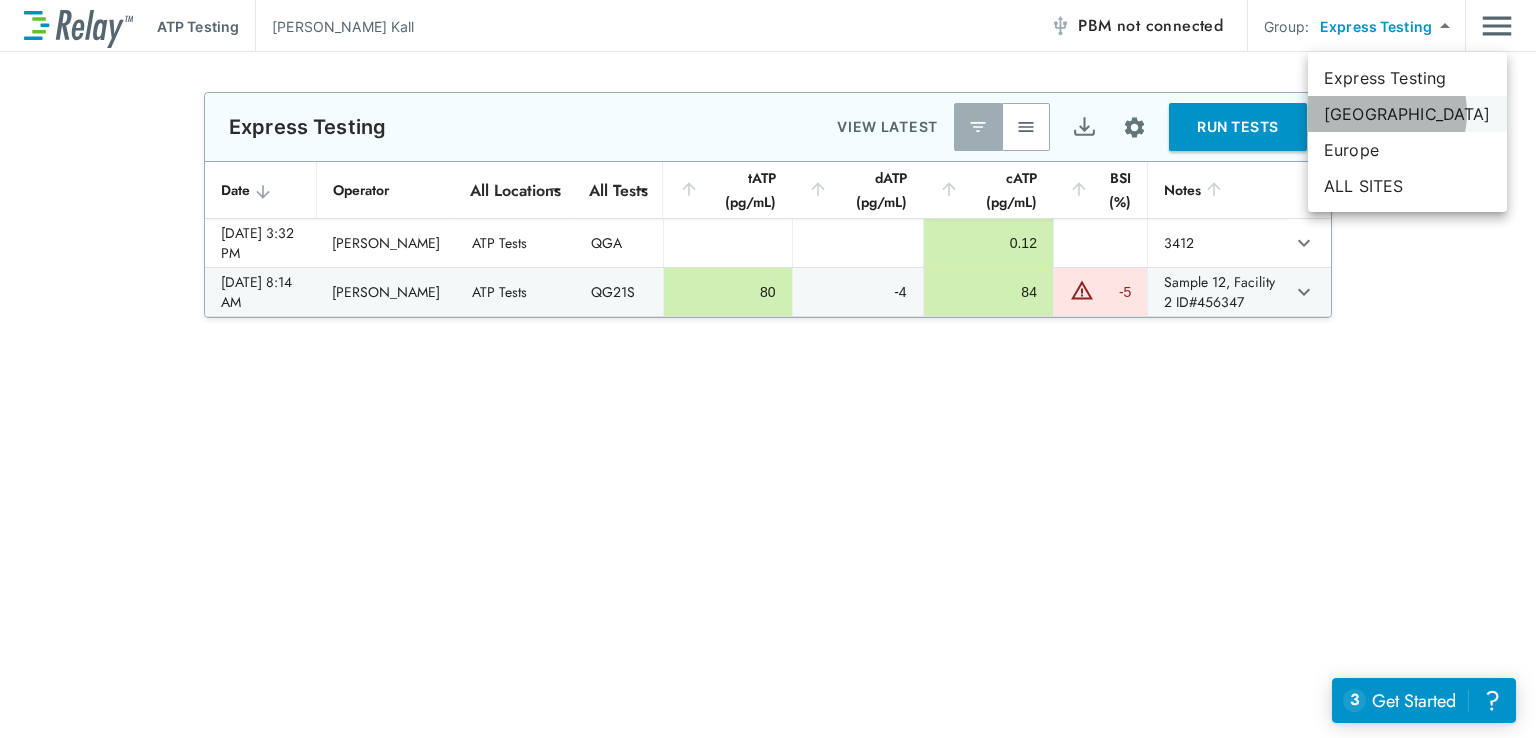 click on "[GEOGRAPHIC_DATA]" at bounding box center [1407, 114] 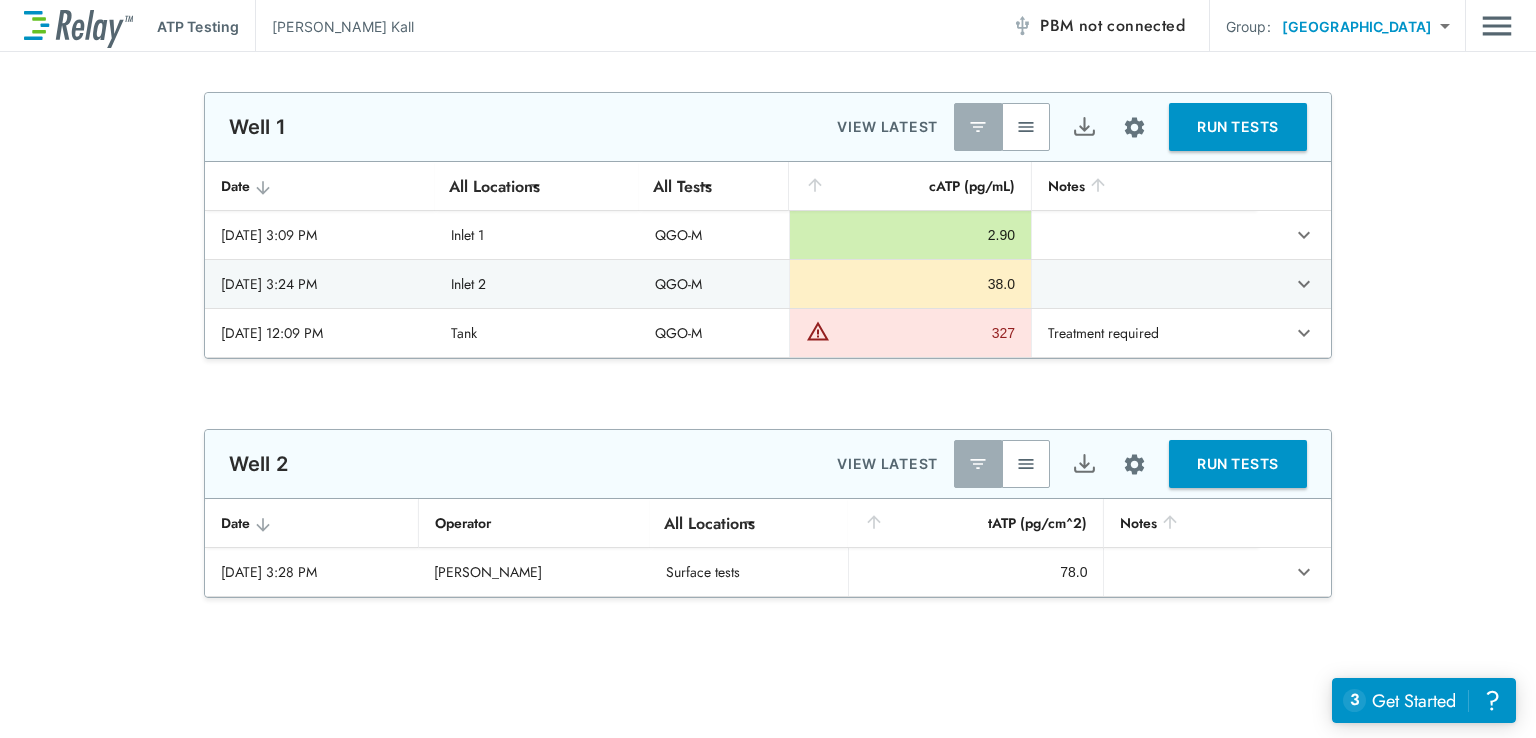 type on "**********" 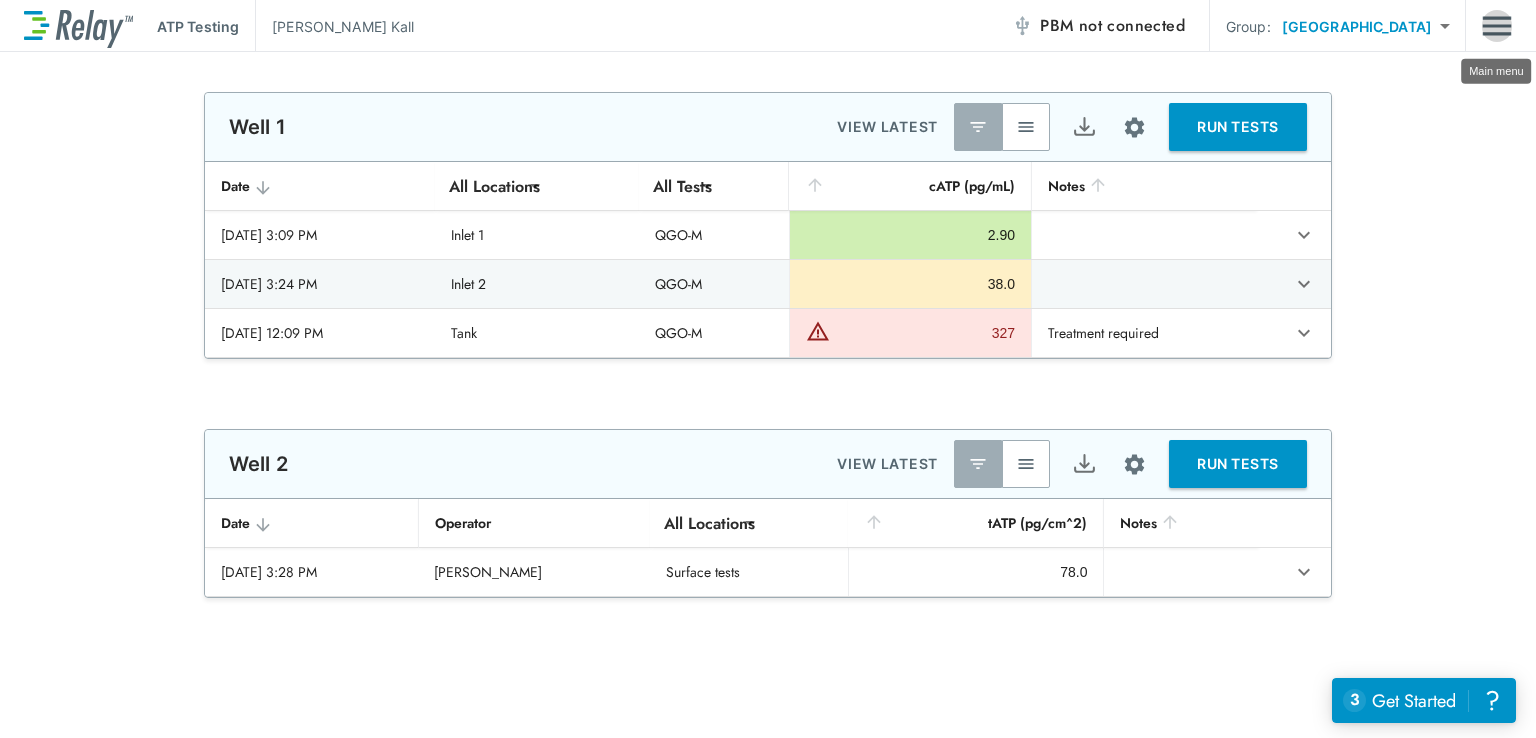 click at bounding box center (1497, 26) 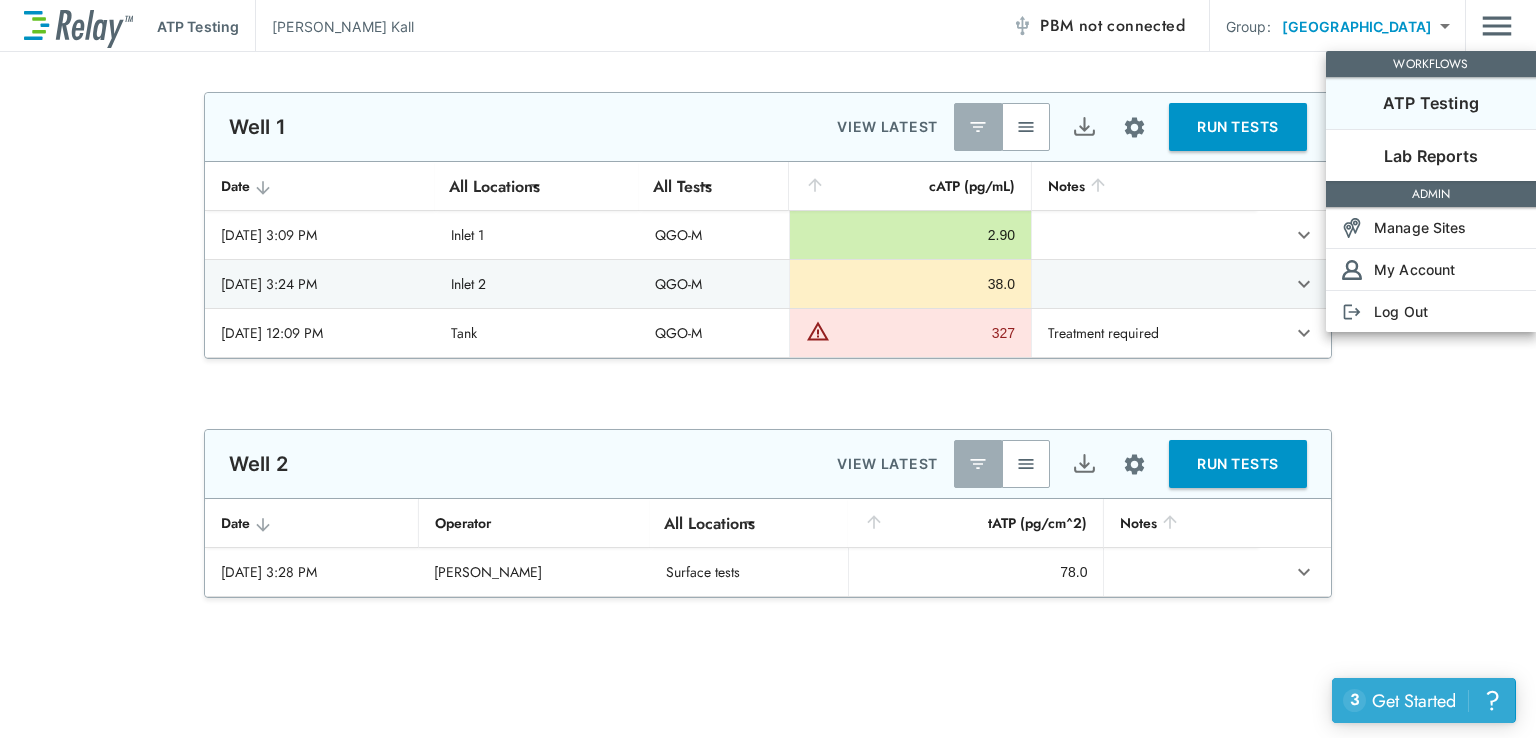 click on "Get Started" at bounding box center (1414, 701) 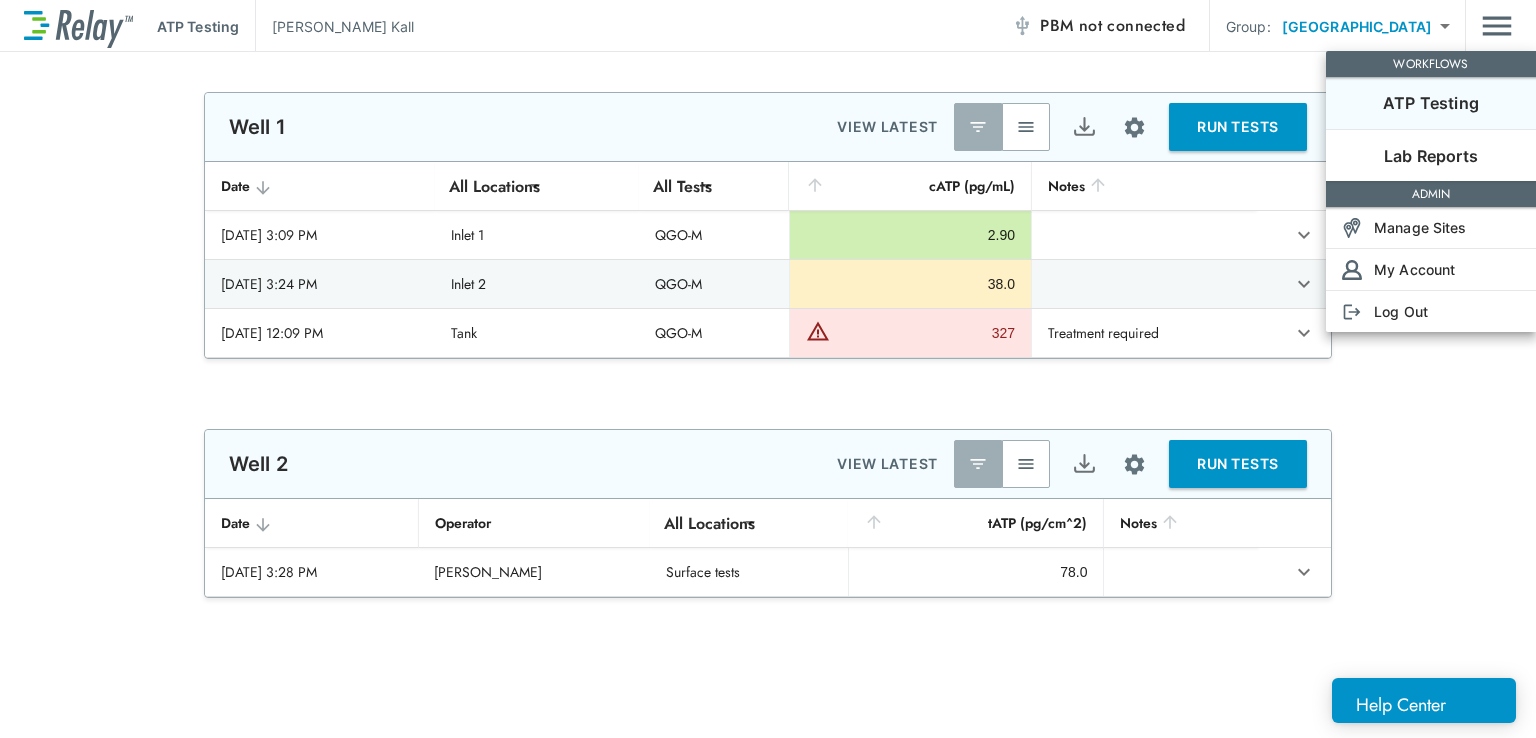 scroll, scrollTop: 245, scrollLeft: 0, axis: vertical 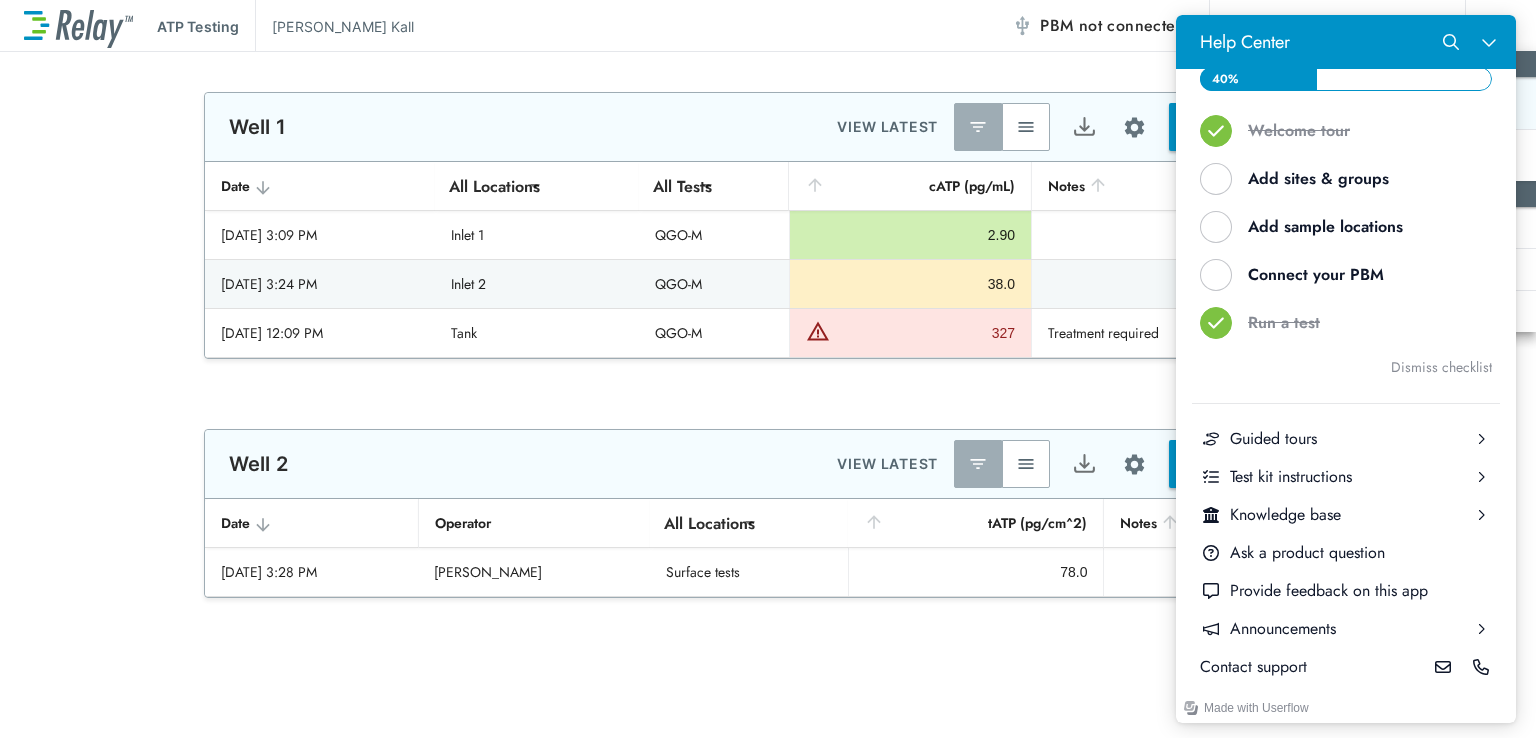 drag, startPoint x: 1436, startPoint y: 368, endPoint x: 1273, endPoint y: 413, distance: 169.09761 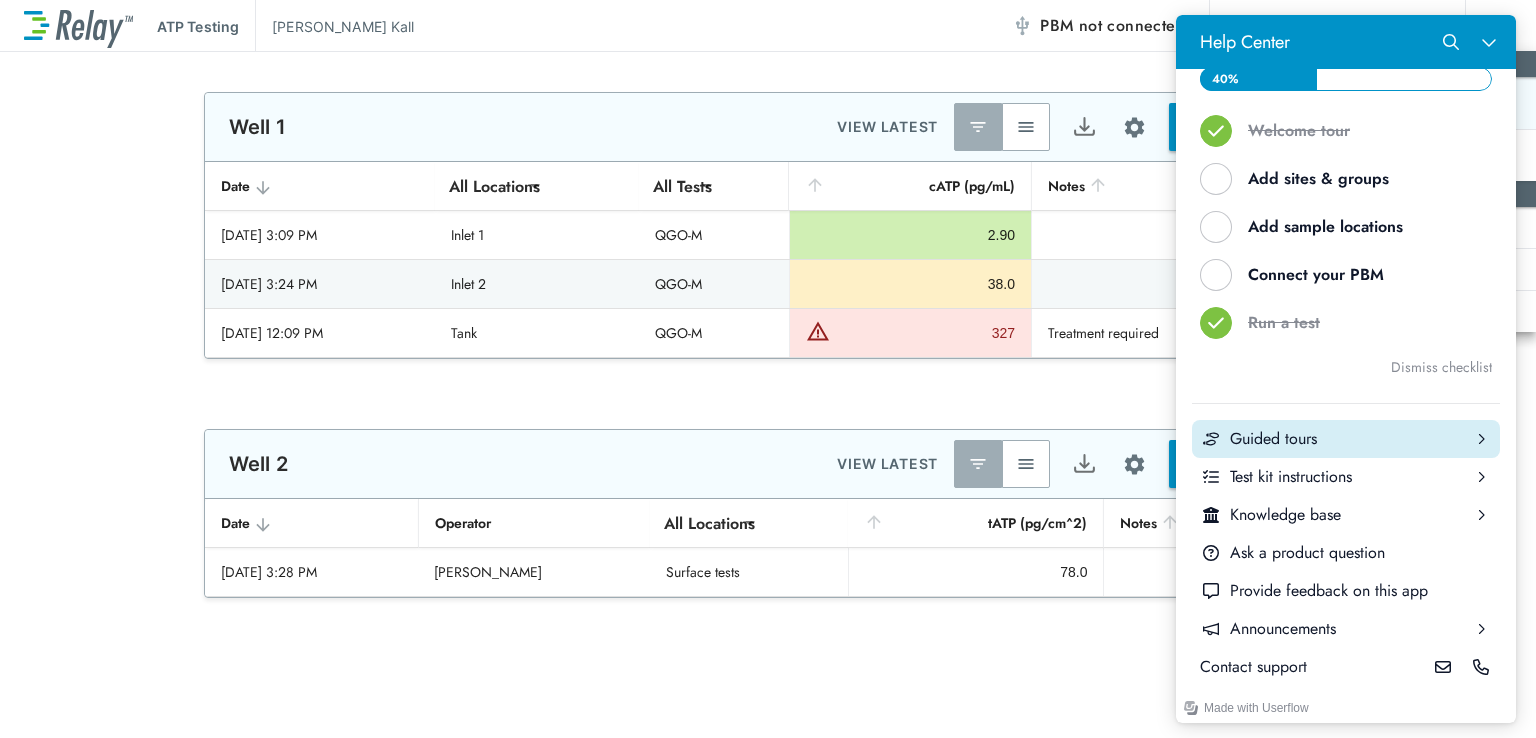 click on "Guided tours" at bounding box center (1346, 439) 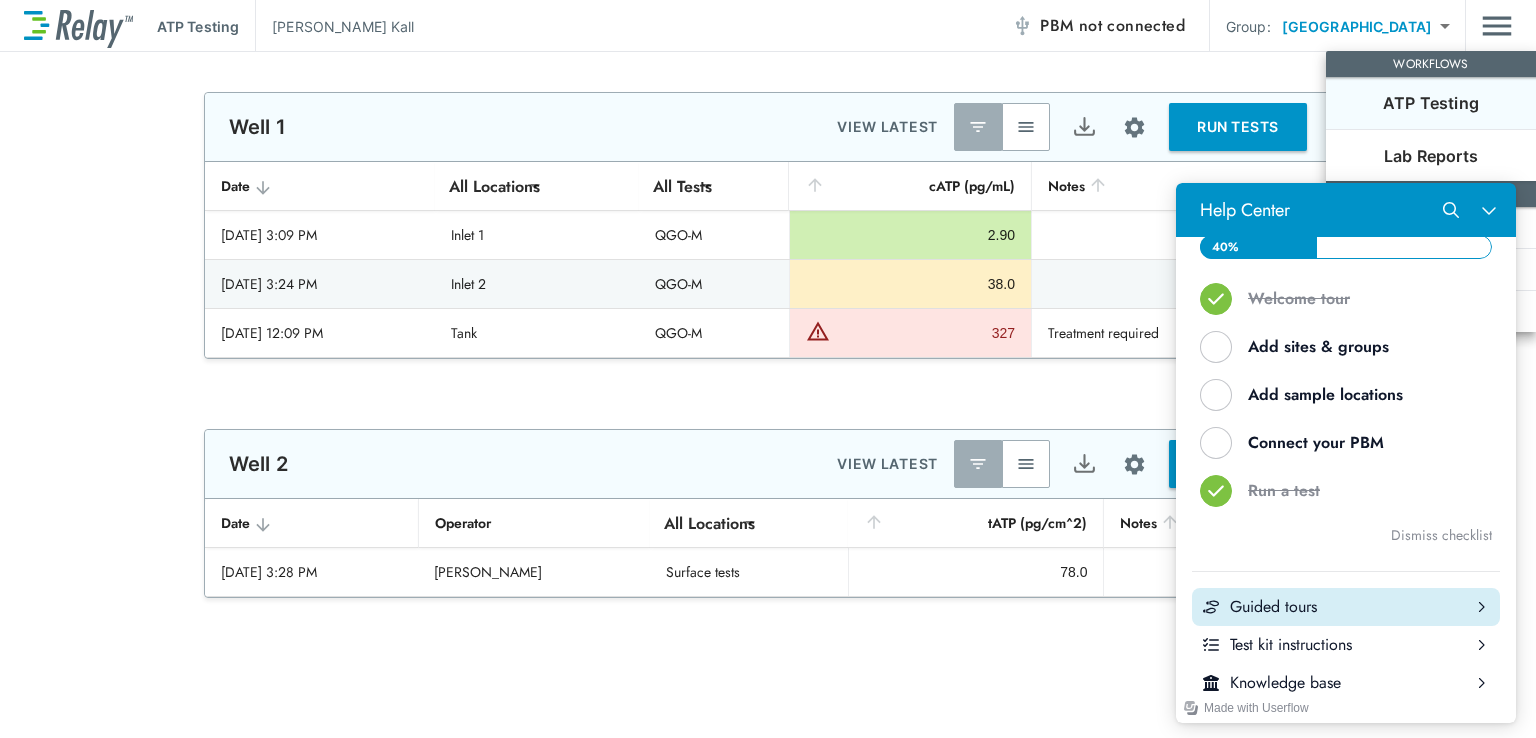scroll, scrollTop: 0, scrollLeft: 0, axis: both 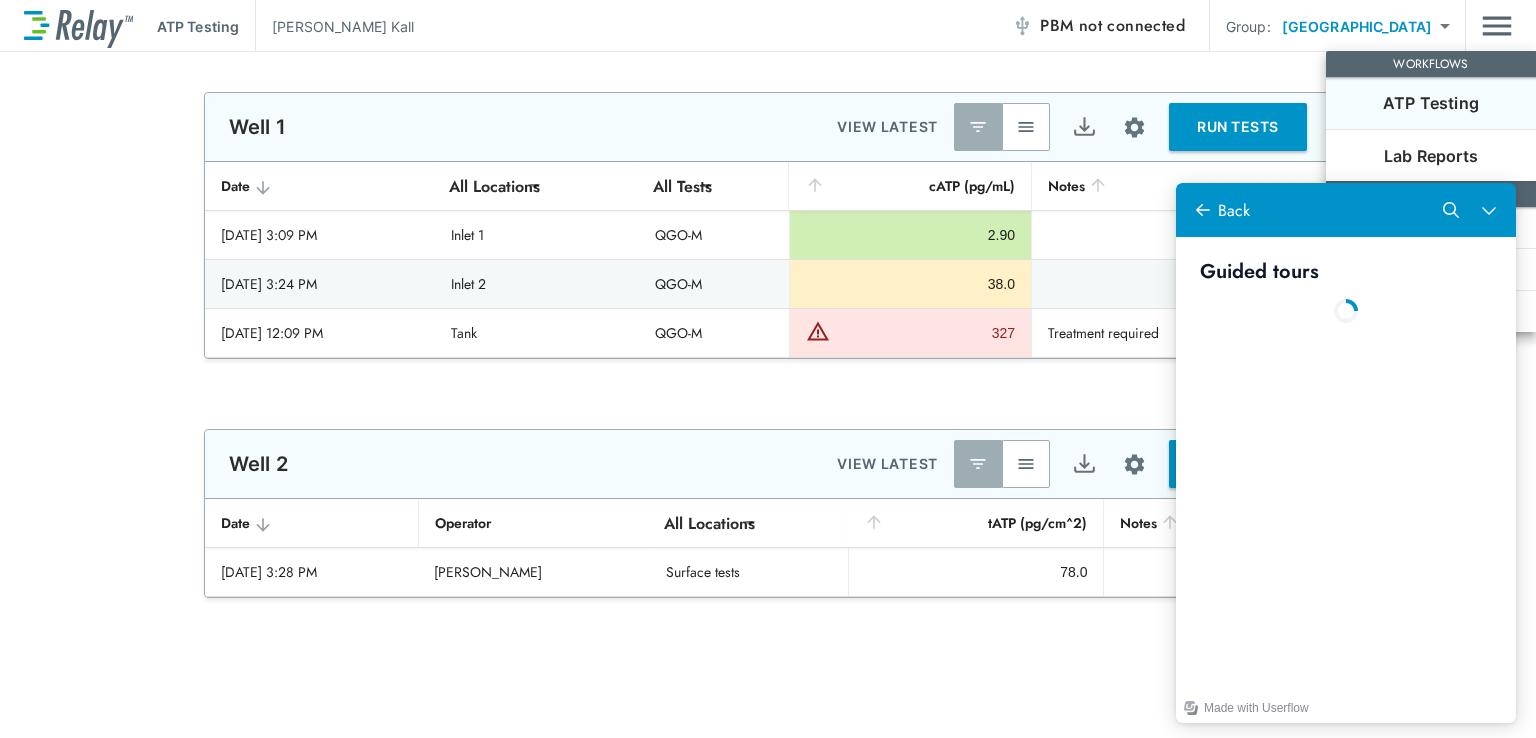click on "Guided tours" at bounding box center (1346, 465) 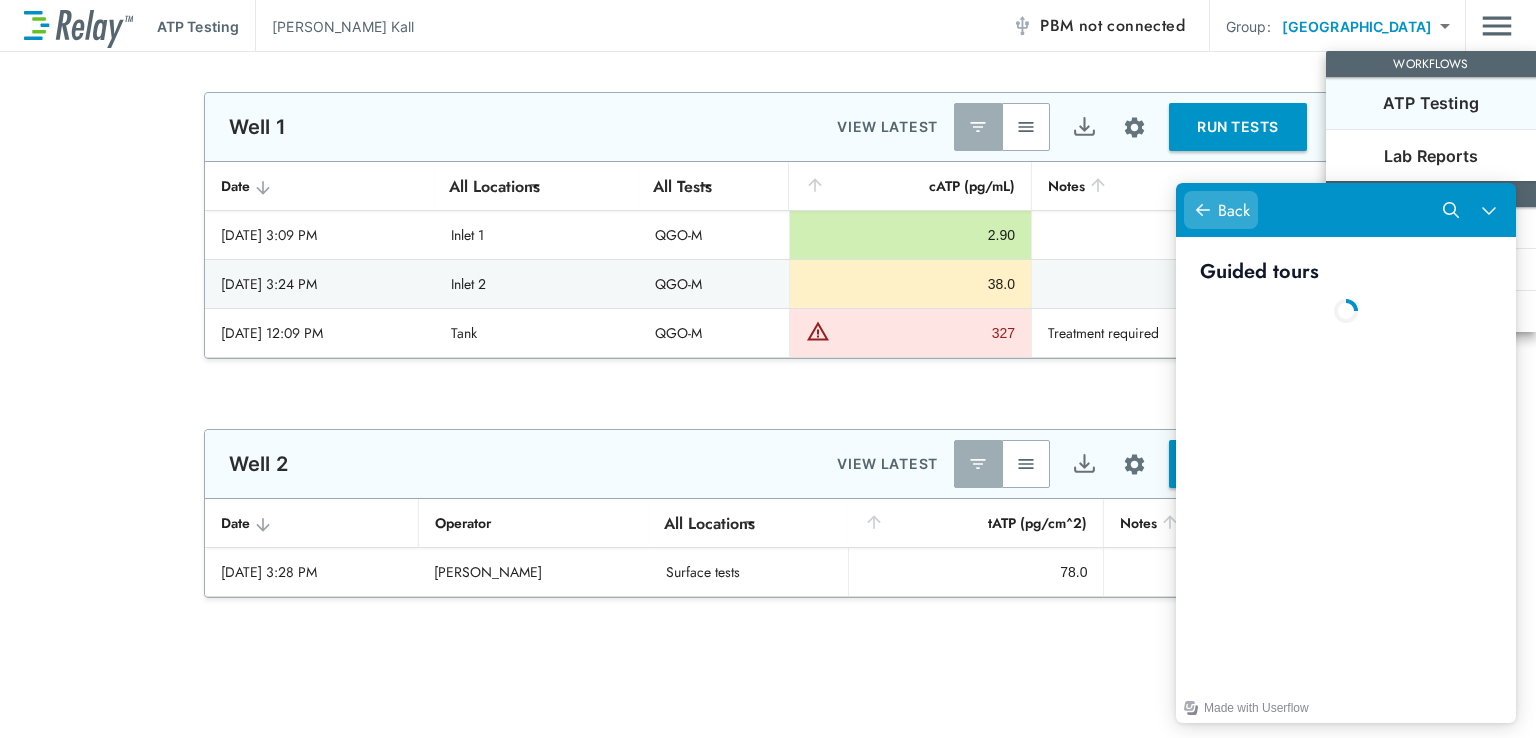 click on "Back" at bounding box center [1234, 210] 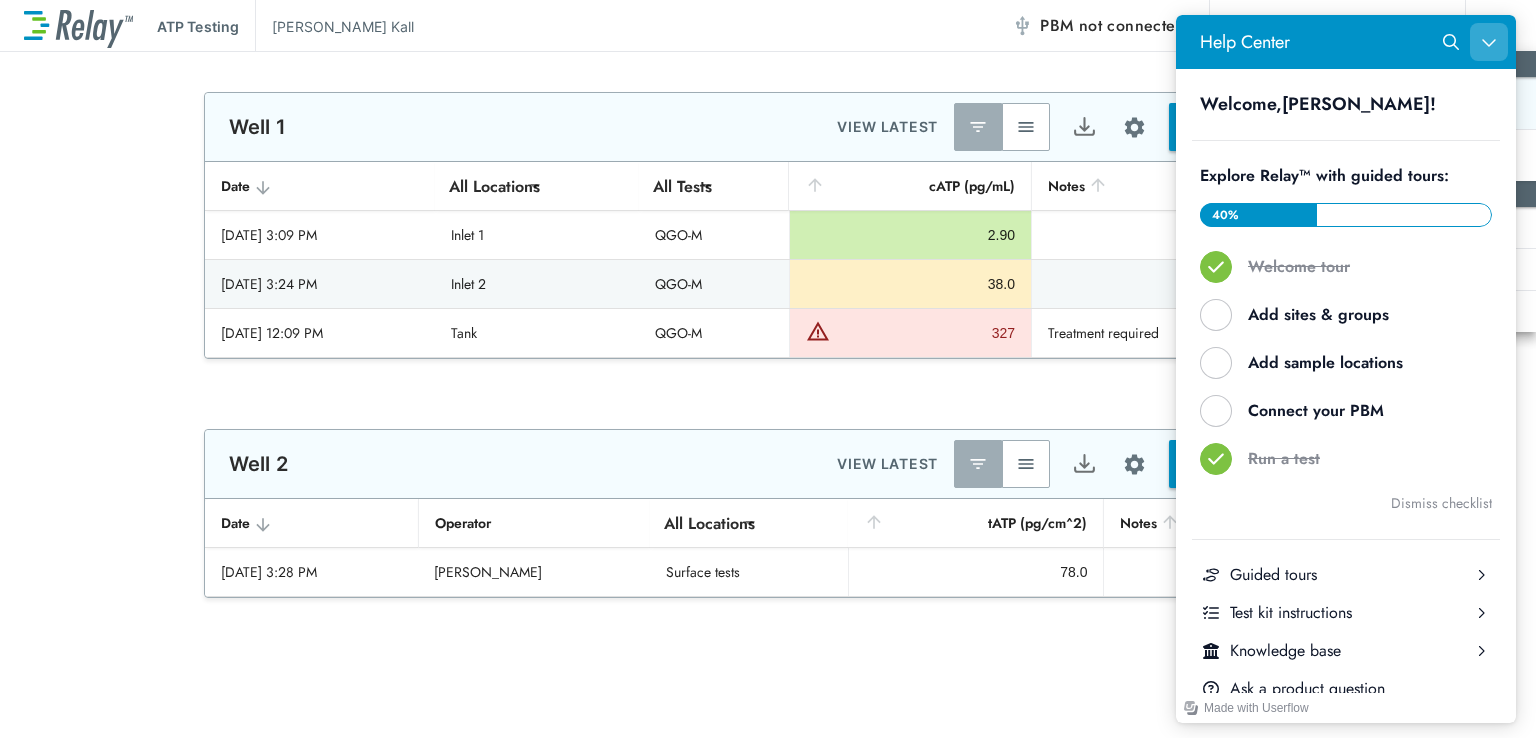 click at bounding box center (1489, 42) 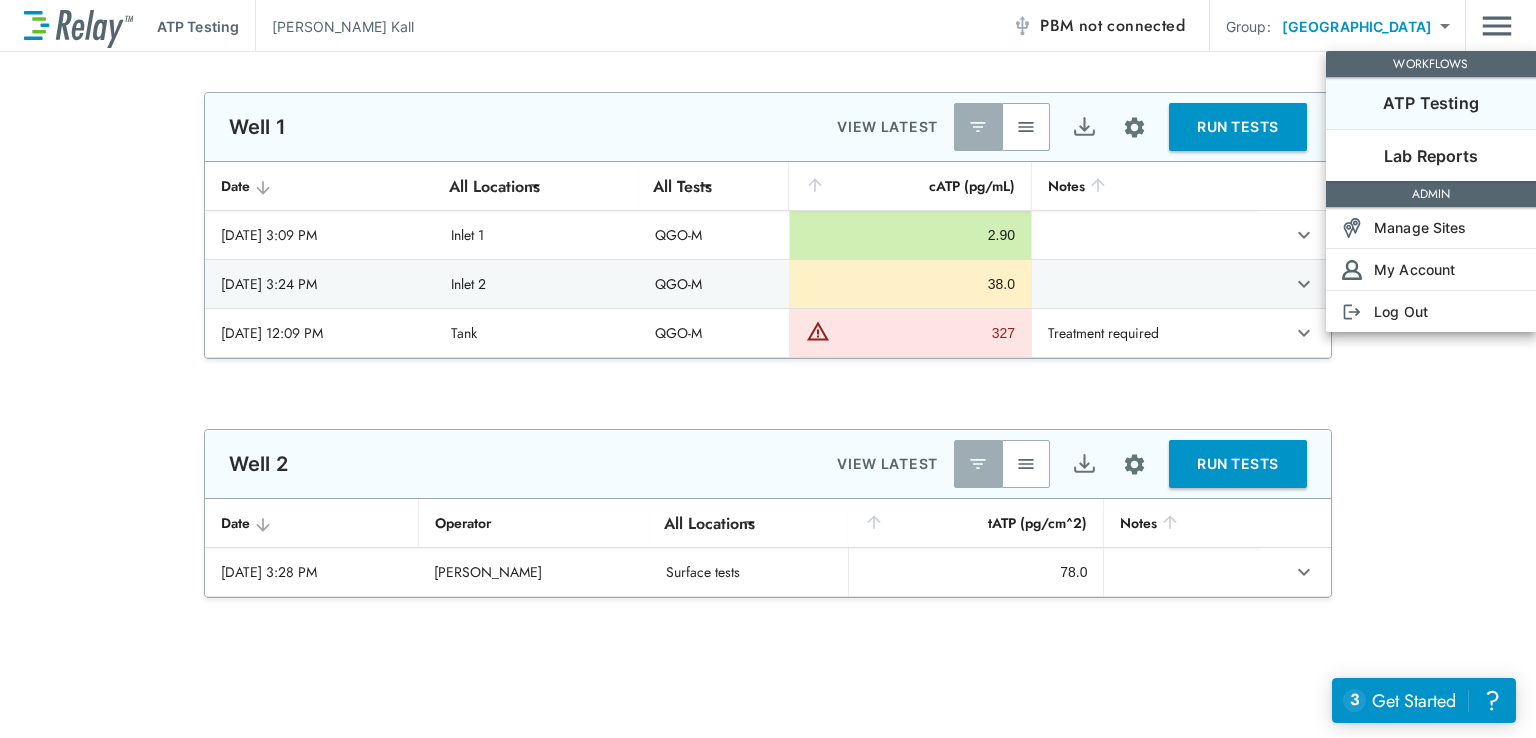 click at bounding box center (768, 369) 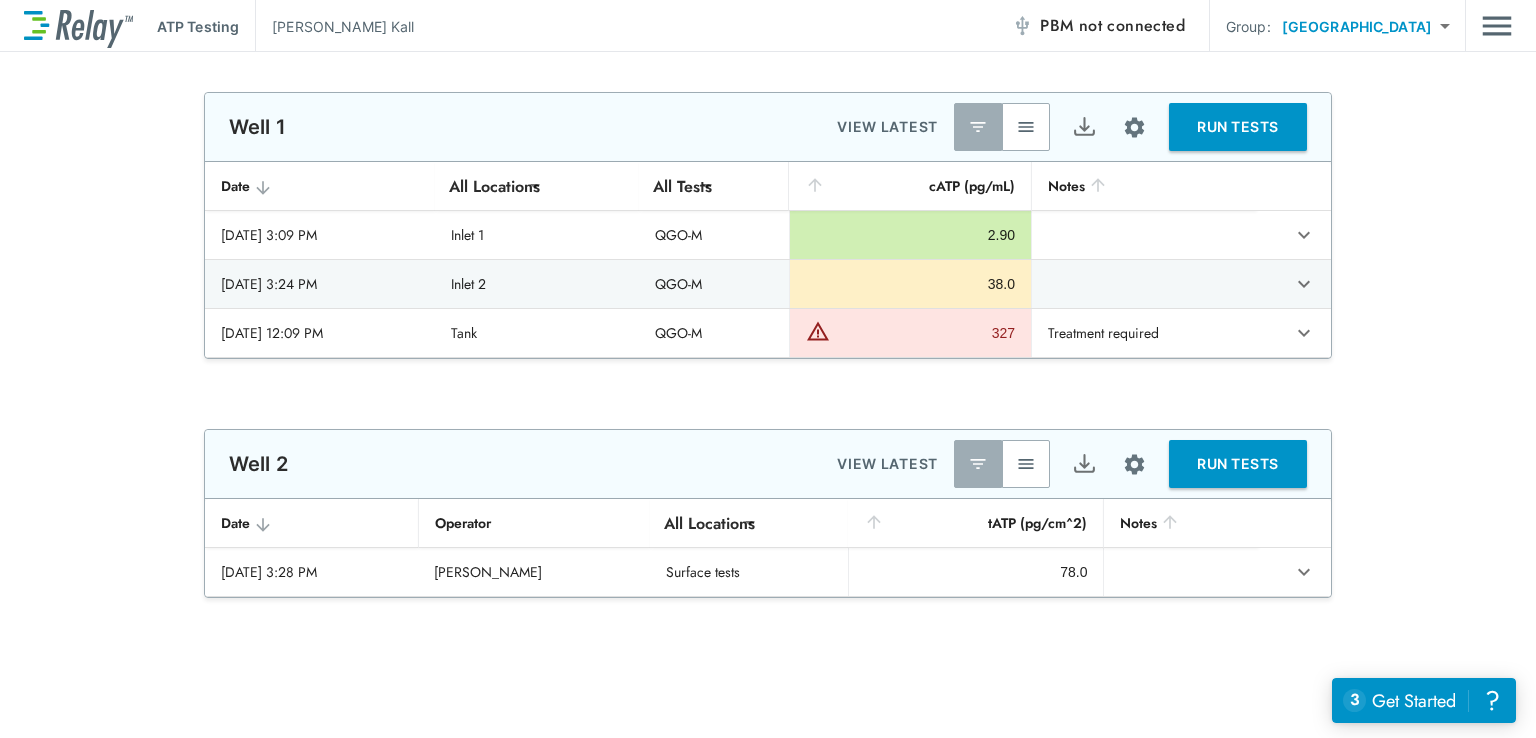 click on "**********" at bounding box center (768, 26) 